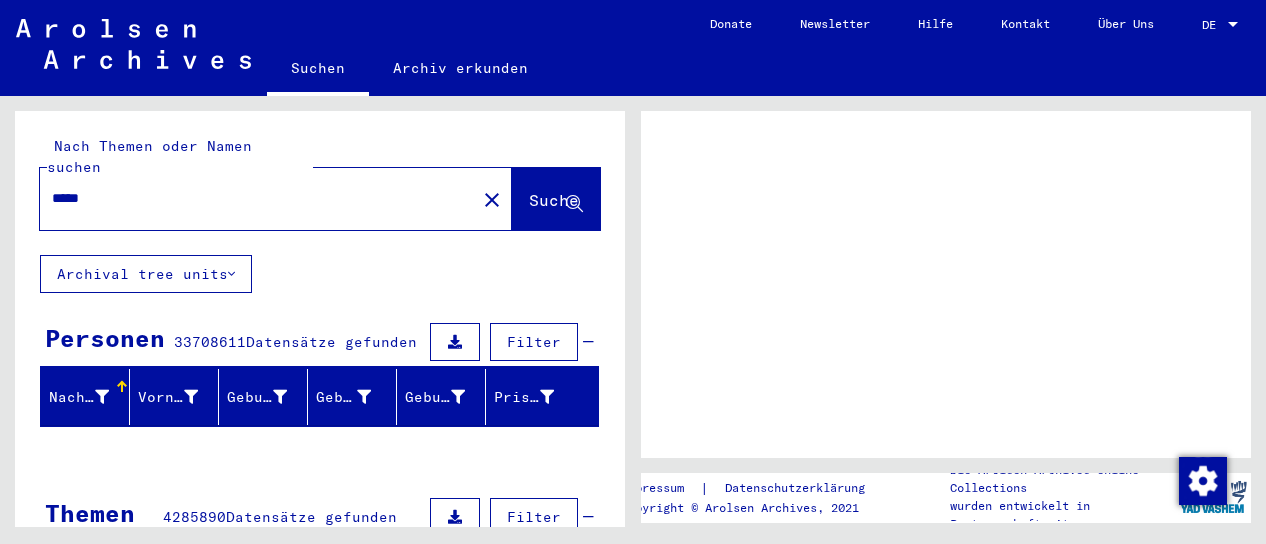 scroll, scrollTop: 0, scrollLeft: 0, axis: both 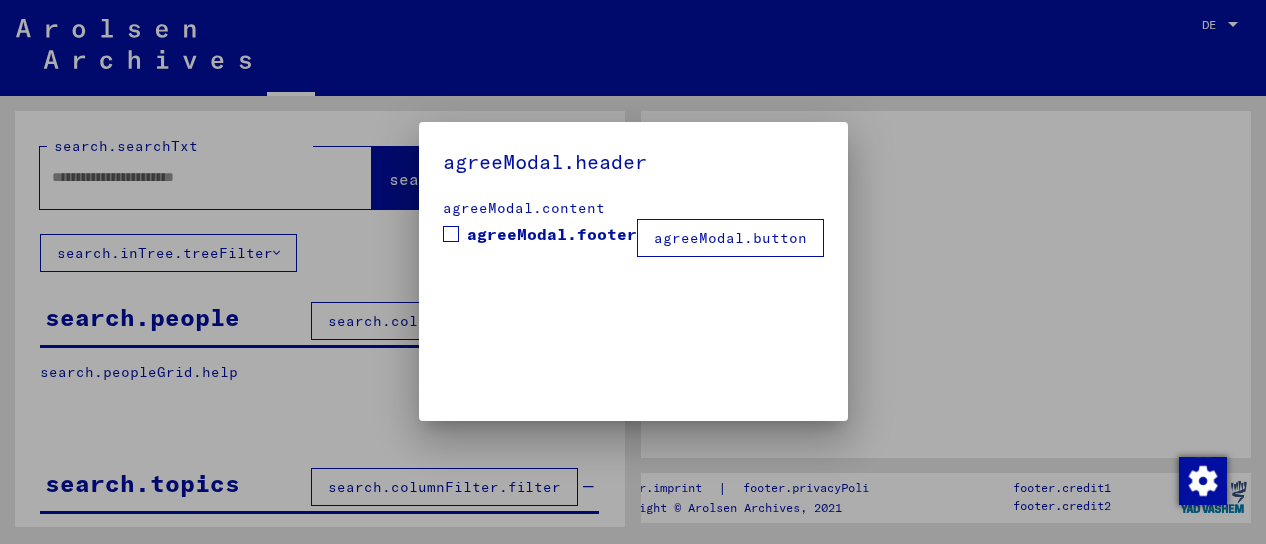 type on "*****" 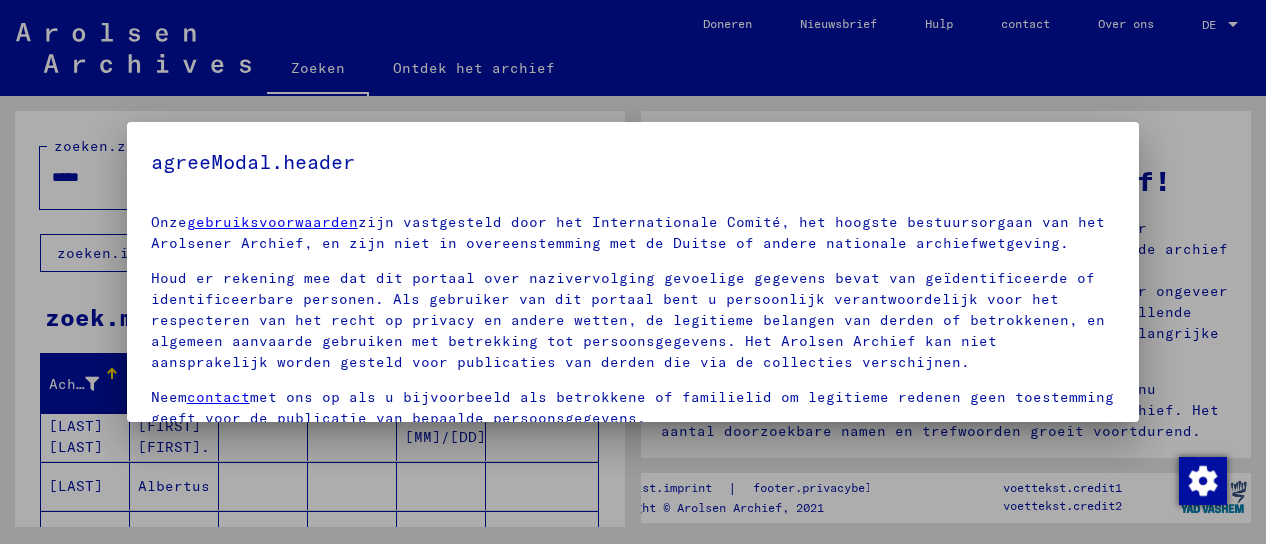 scroll, scrollTop: 40, scrollLeft: 0, axis: vertical 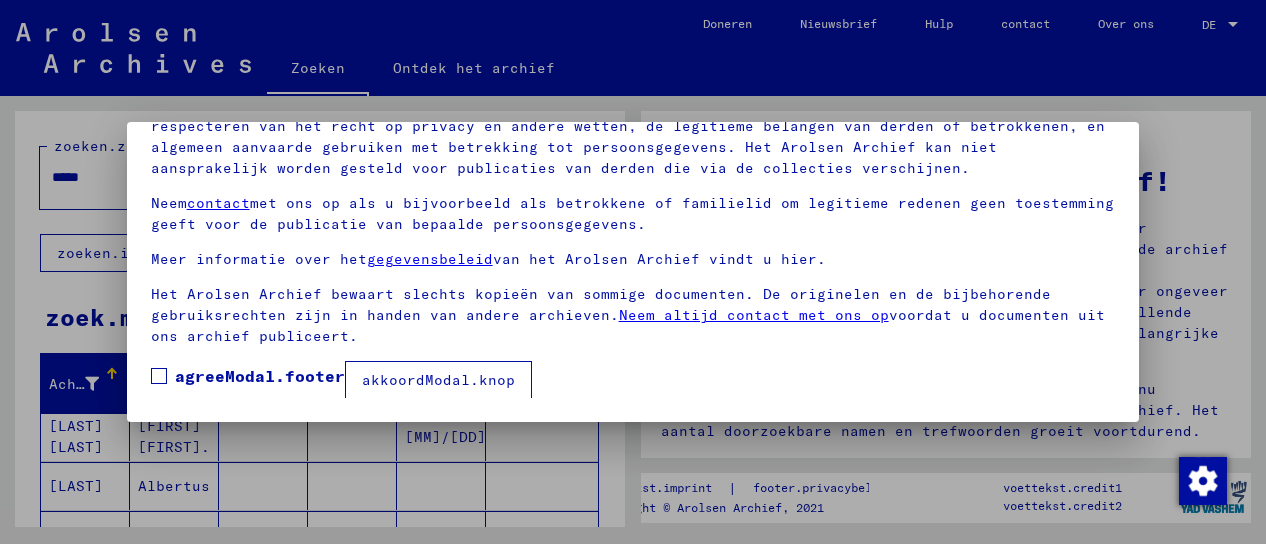 click at bounding box center (633, 272) 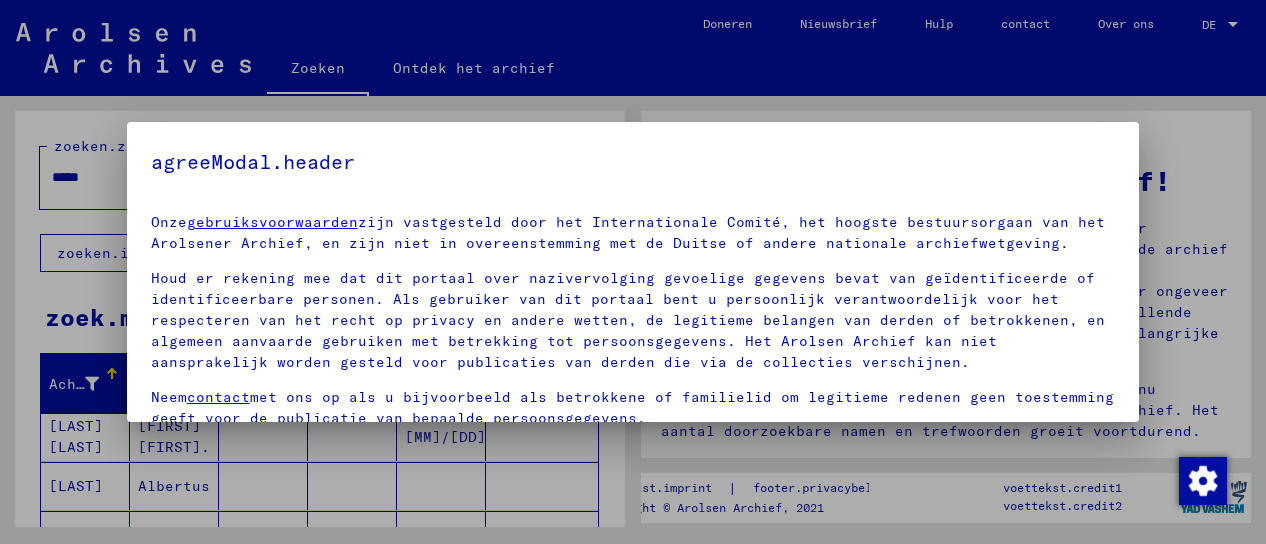 scroll, scrollTop: 40, scrollLeft: 0, axis: vertical 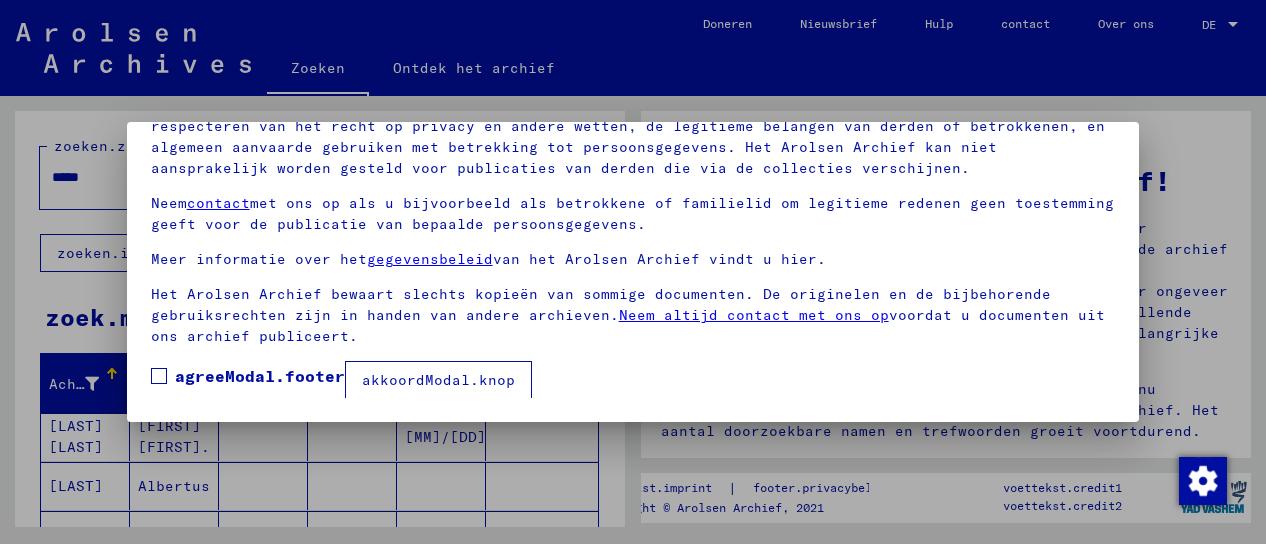 click on "Onze  gebruiksvoorwaarden  zijn vastgesteld door het Internationale Comité, het hoogste bestuursorgaan van het Arolsener Archief, en zijn niet in overeenstemming met de Duitse of andere nationale archiefwetgeving. Houd er rekening mee dat dit portaal over nazivervolging gevoelige gegevens bevat van geïdentificeerde of identificeerbare personen. Als gebruiker van dit portaal bent u persoonlijk verantwoordelijk voor het respecteren van het recht op privacy en andere wetten, de legitieme belangen van derden of betrokkenen, en algemeen aanvaarde gebruiken met betrekking tot persoonsgegevens. Het Arolsen Archief kan niet aansprakelijk worden gesteld voor publicaties van derden die via de collecties verschijnen. Neem  contact  met ons op als u bijvoorbeeld als betrokkene of familielid om legitieme redenen geen toestemming geeft voor de publicatie van bepaalde persoonsgegevens. Meer informatie over het  gegevensbeleid  van het Arolsen Archief vindt u hier. Neem altijd contact met ons op   agreeModal.footer" at bounding box center [633, 221] 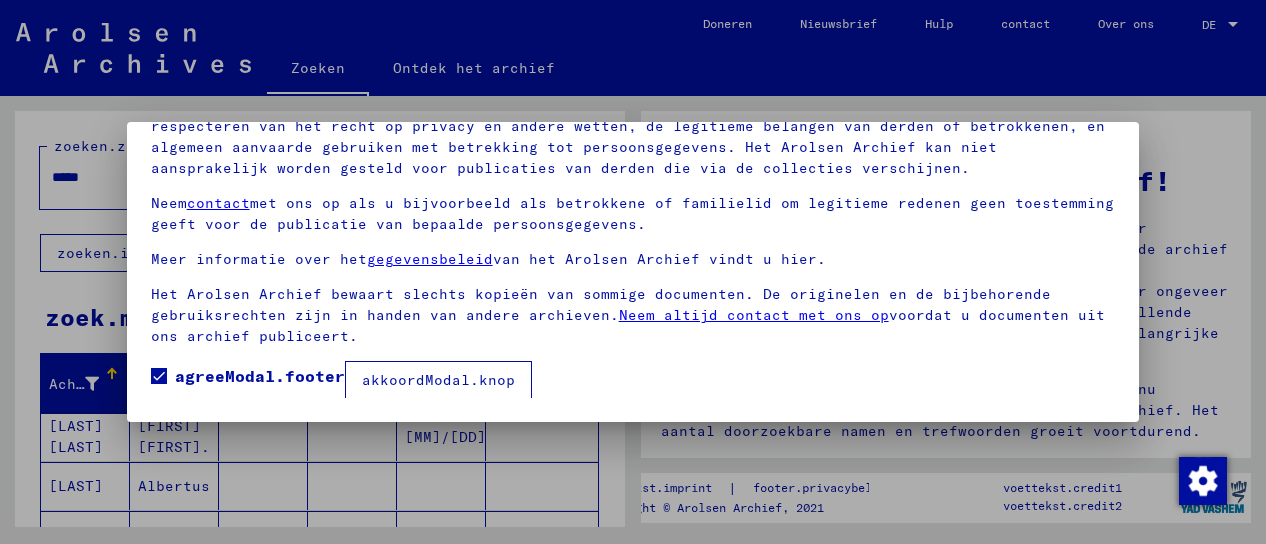 click on "akkoordModal.knop" at bounding box center [438, 380] 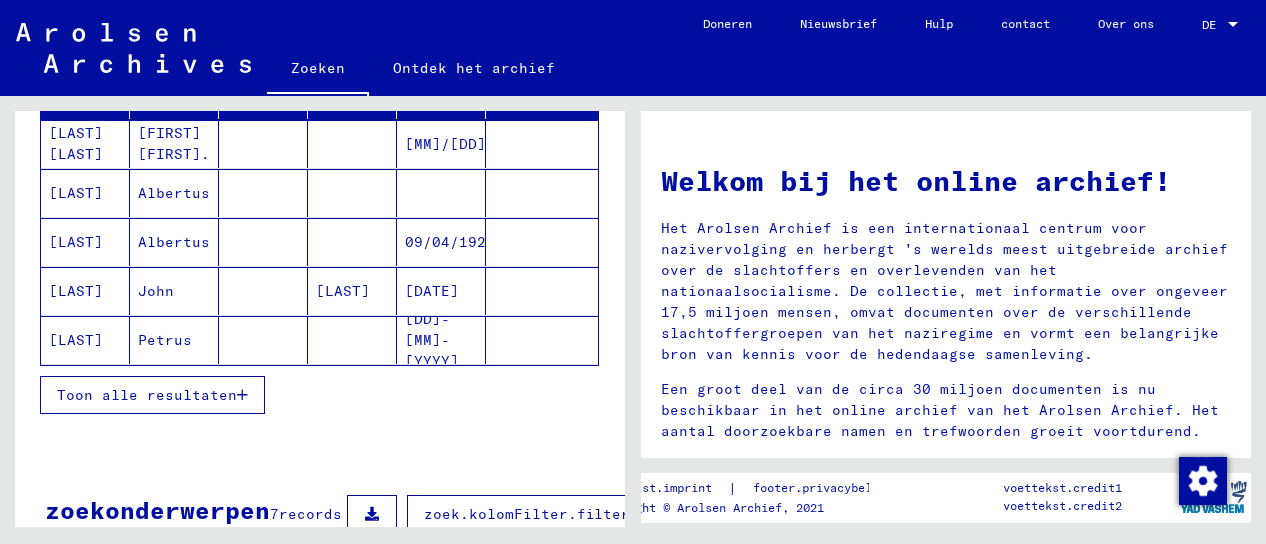 scroll, scrollTop: 294, scrollLeft: 0, axis: vertical 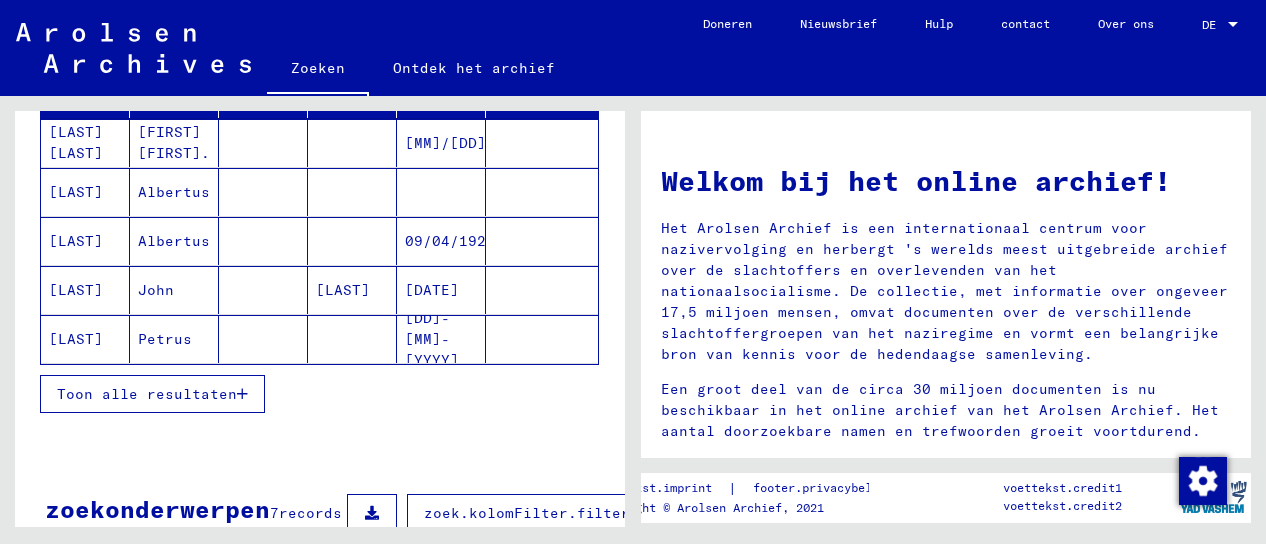 click on "Toon alle resultaten" at bounding box center (152, 394) 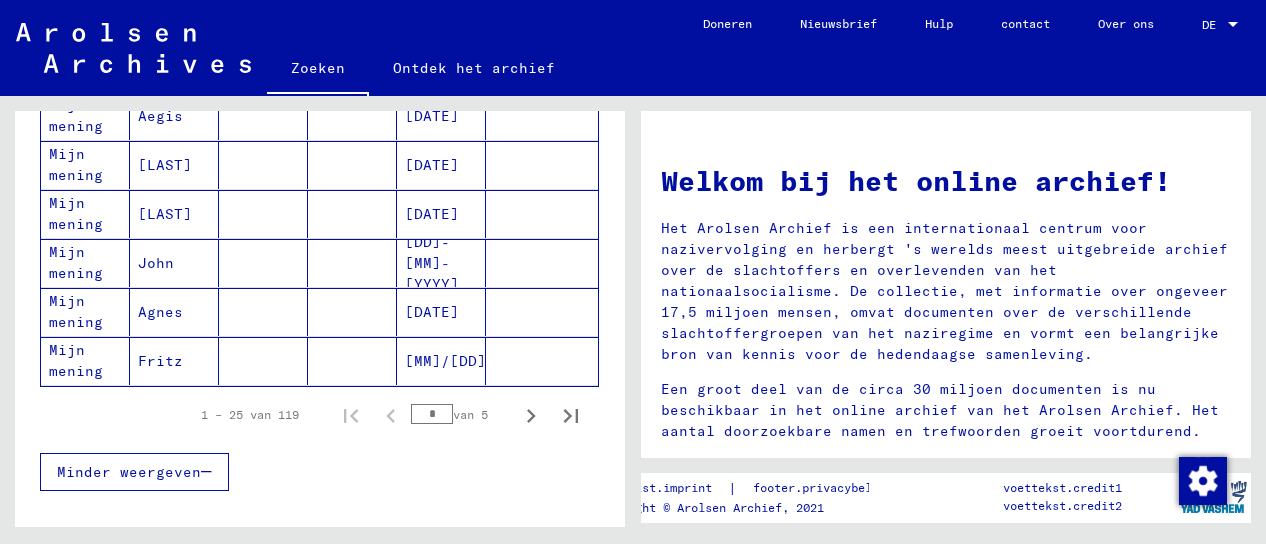 scroll, scrollTop: 1253, scrollLeft: 0, axis: vertical 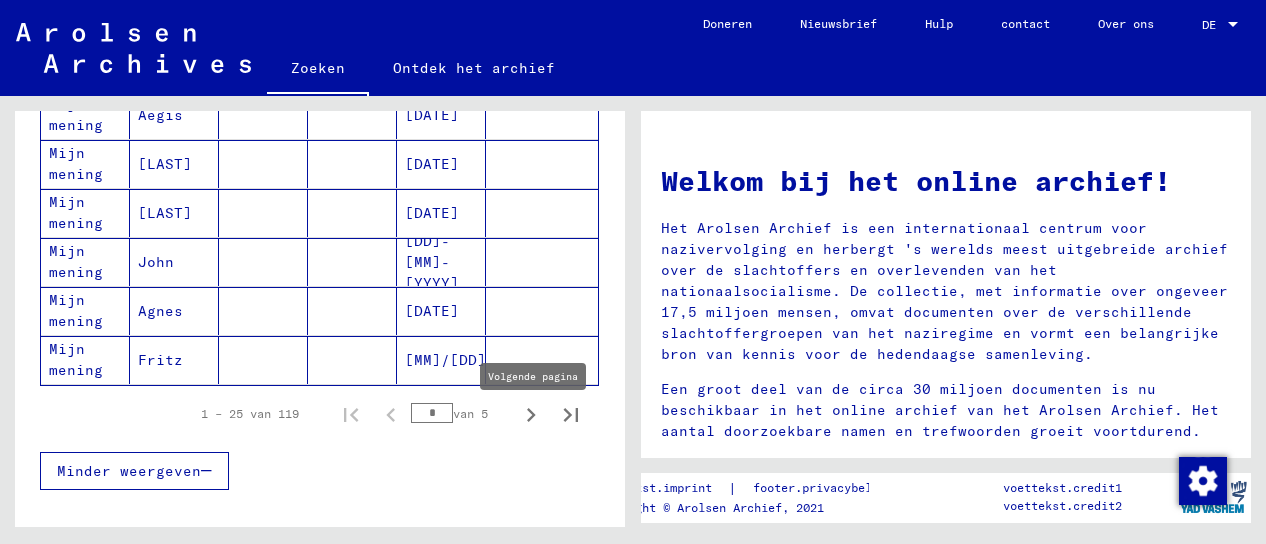 click 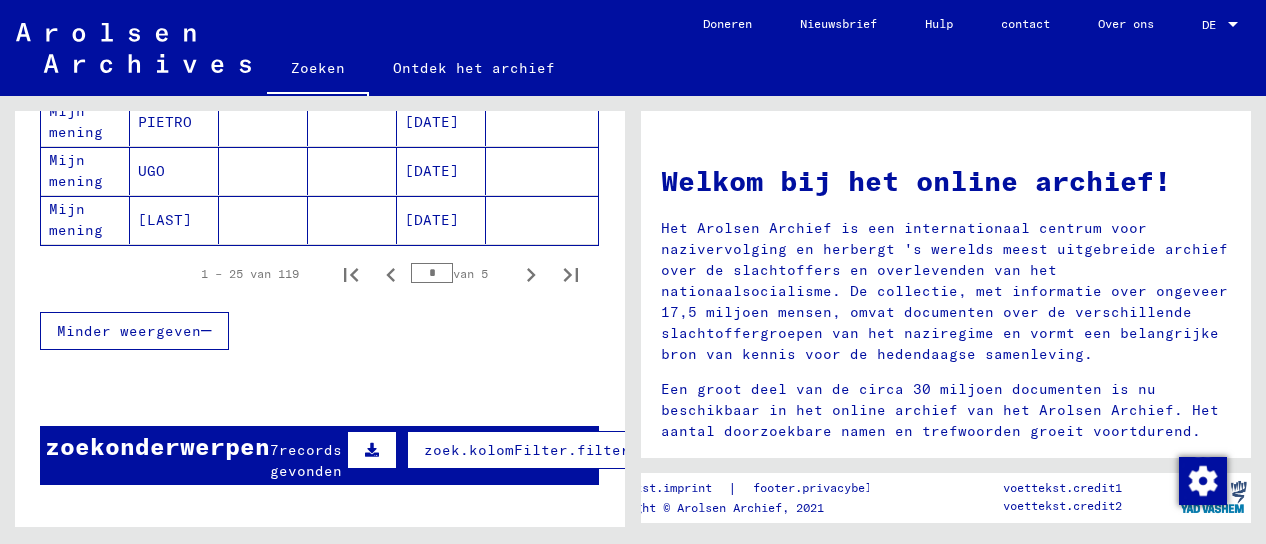 scroll, scrollTop: 1406, scrollLeft: 0, axis: vertical 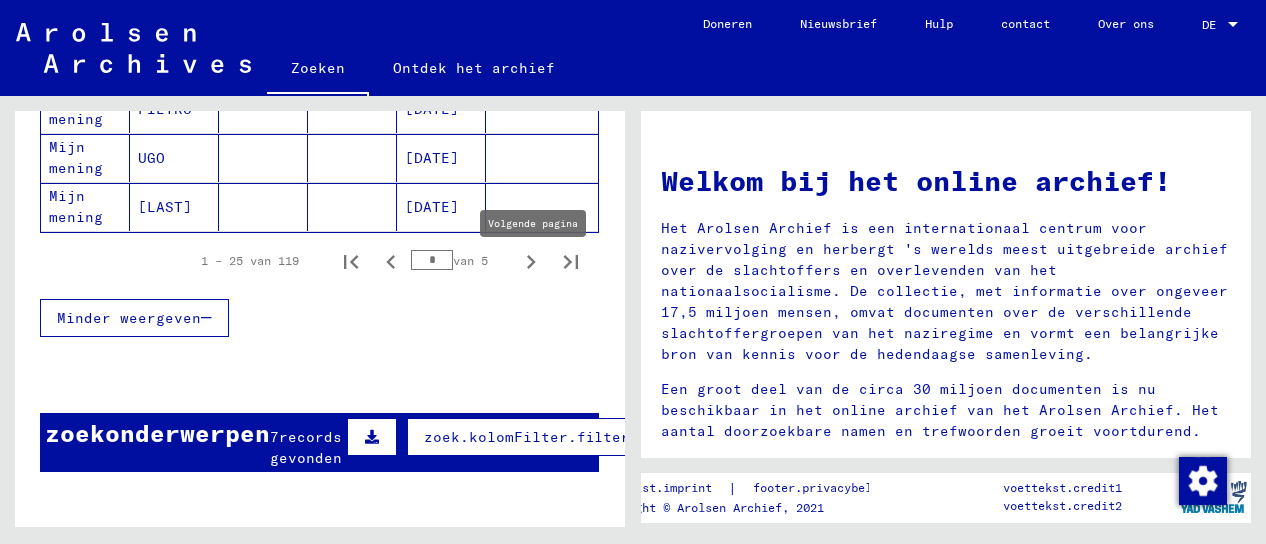 click 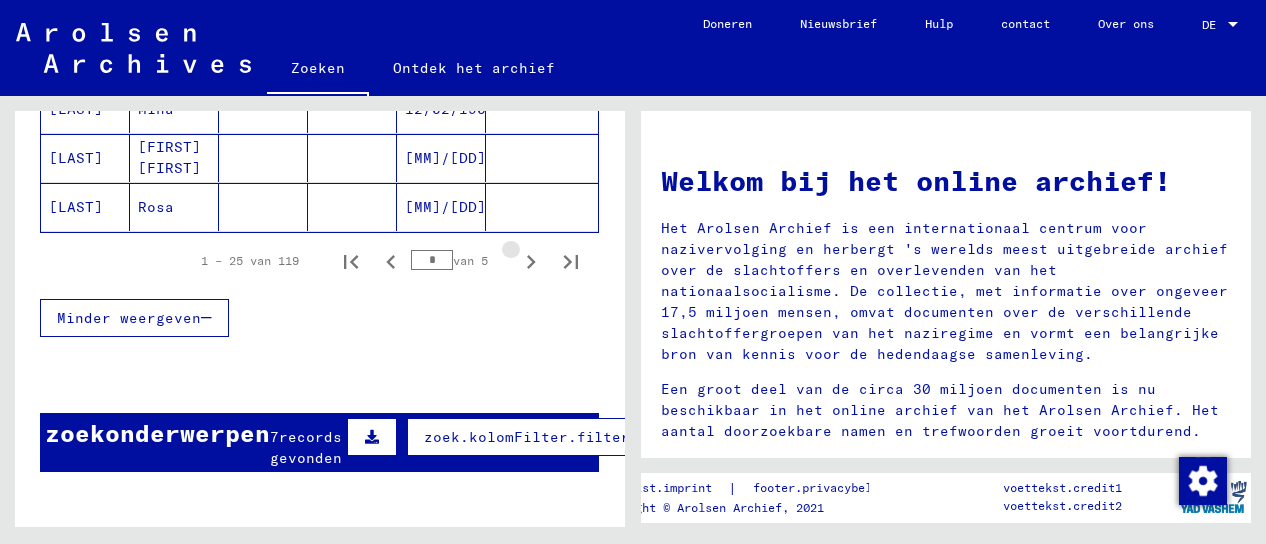 click 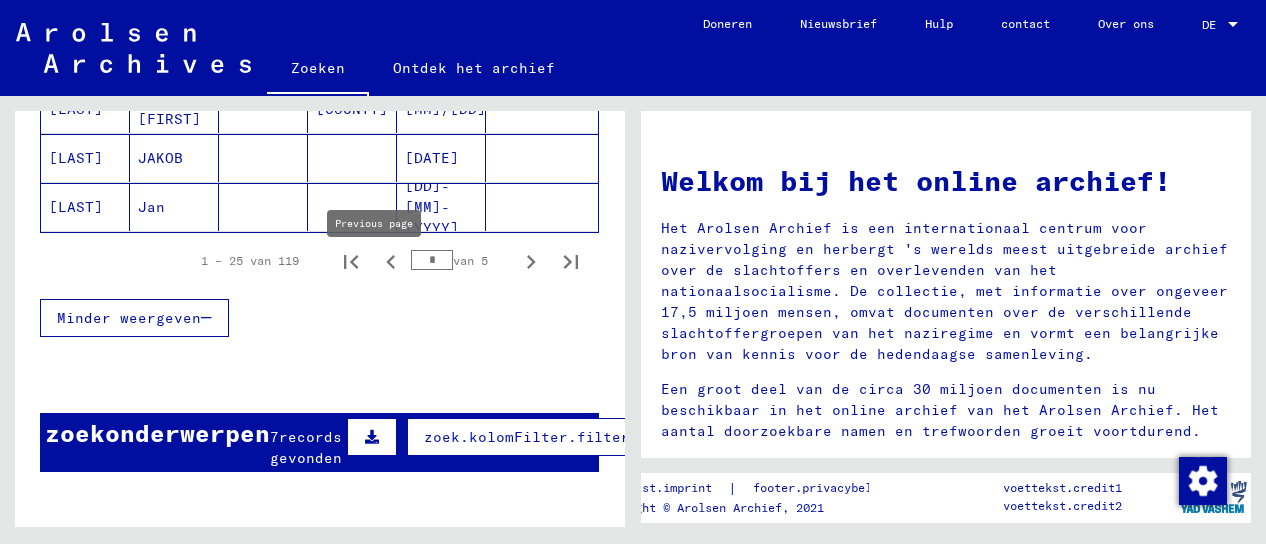click 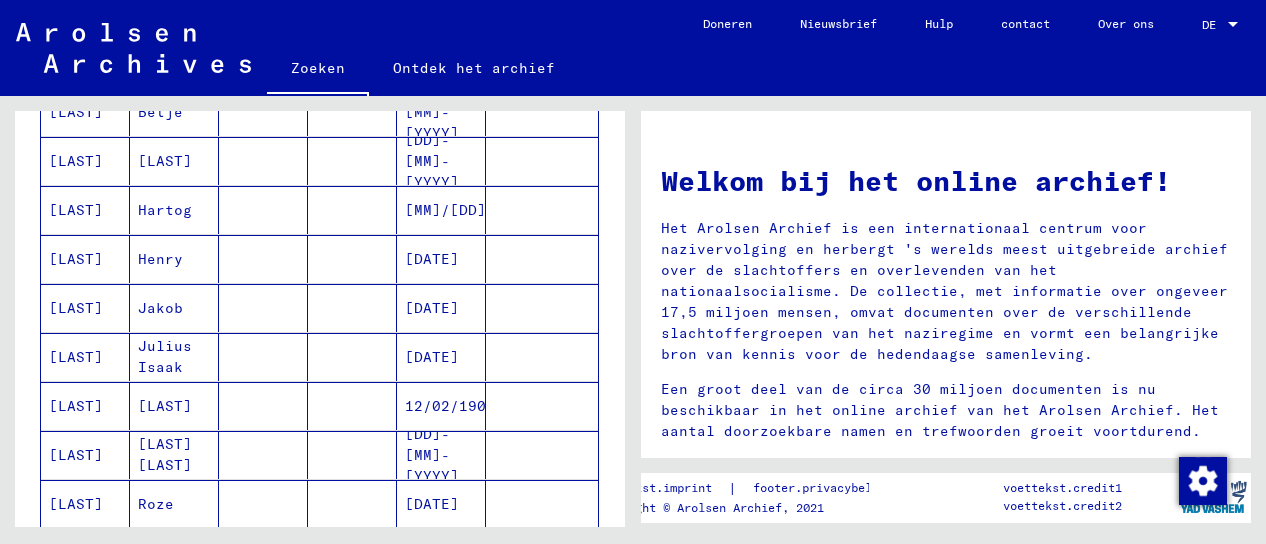 scroll, scrollTop: 1112, scrollLeft: 0, axis: vertical 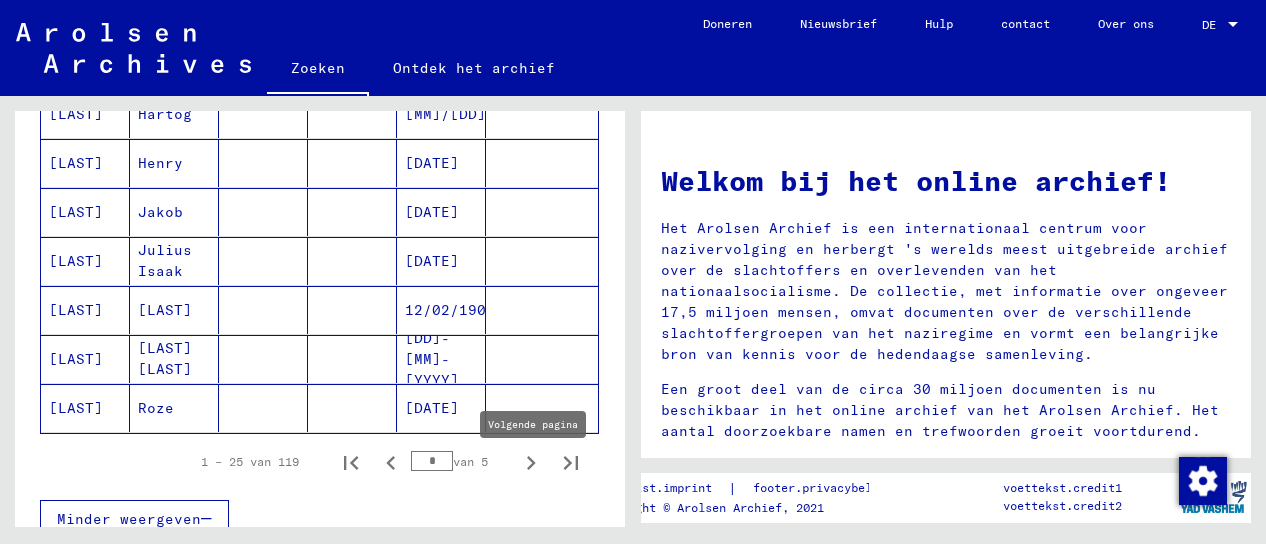 click 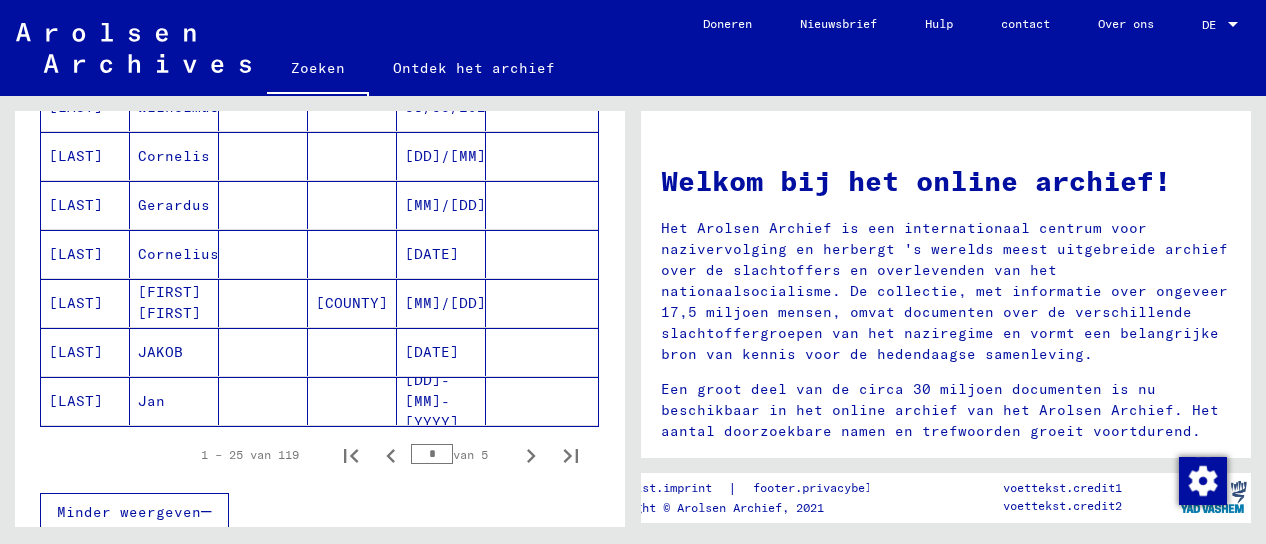 scroll, scrollTop: 1232, scrollLeft: 0, axis: vertical 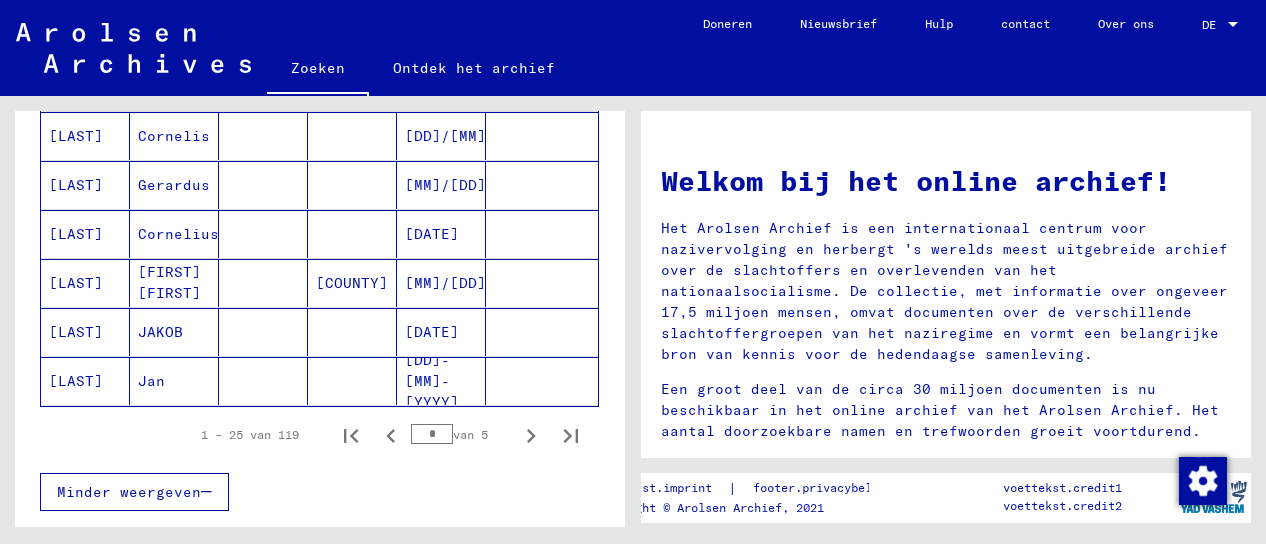 click on "Achternaam Voornaam Geboortenaam Geboorte geboortedatum Gevangene # [LAST] [FIRST]       [DATE]    [LAST]       [DATE]    [LAST] [FIRST]       [DATE] [NUMBER] [LAST] [FIRST]       [DATE] [NUMBER] [LAST] [FIRST]       [DATE]    [LAST] [FIRST]       [DATE]    [LAST] [FIRST]       [DATE]    [LAST] [FIRST]       [DATE]    [LAST] [FIRST]       [DATE]    [LAST] [FIRST]       [DATE]    [LAST] [FIRST]       [DATE]    [LAST] [FIRST]       [DATE]    [LAST] [FIRST]       [DATE]    [LAST] [FIRST]       [DATE]    [LAST] [FIRST]       [DATE]    [LAST] [FIRST]       [DATE]    [LAST] [FIRST] [FIRST] [FIRST] [DATE]    [LAST] [FIRST]       [DATE]    [LAST] [FIRST]       [DATE]    1 – 25 van 119 * van 5 Minder weergeven" at bounding box center (320, -178) 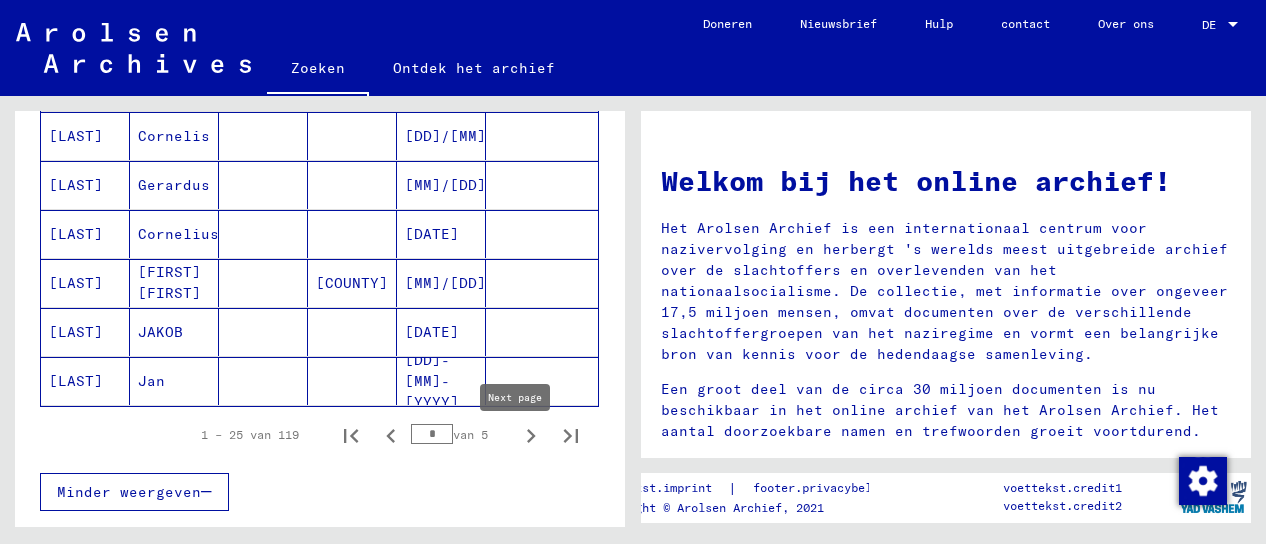 click 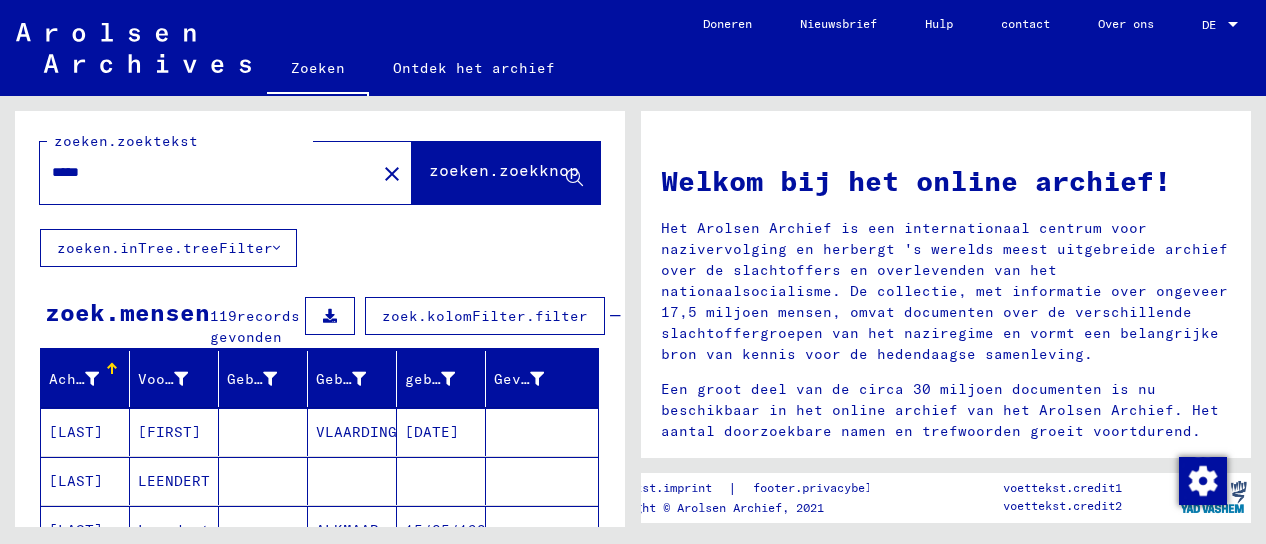 scroll, scrollTop: 0, scrollLeft: 0, axis: both 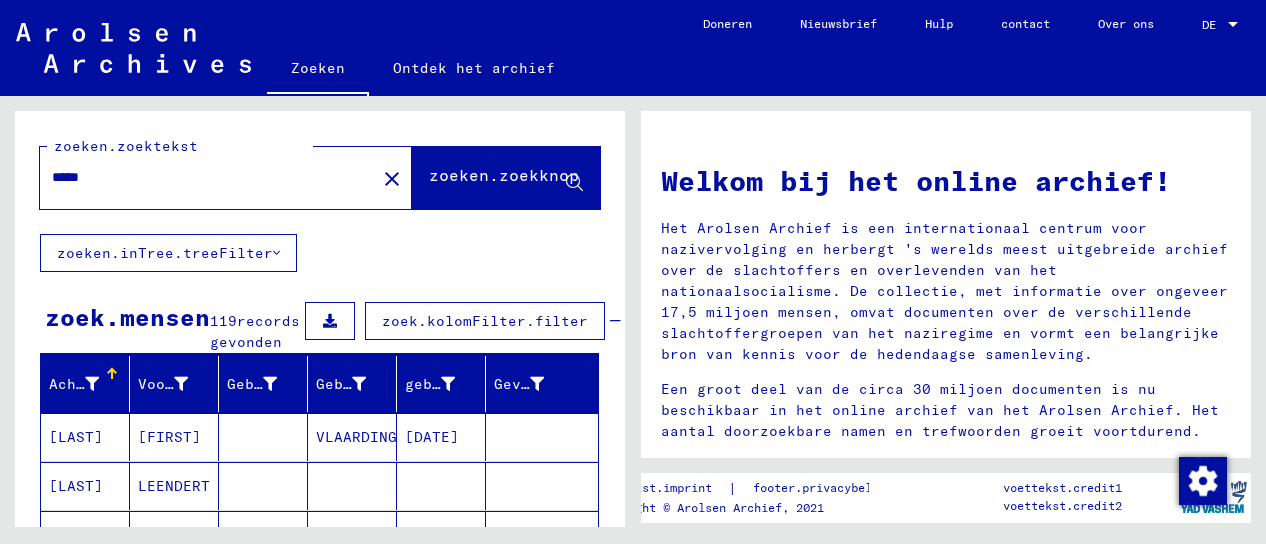 click on "*****" at bounding box center (202, 177) 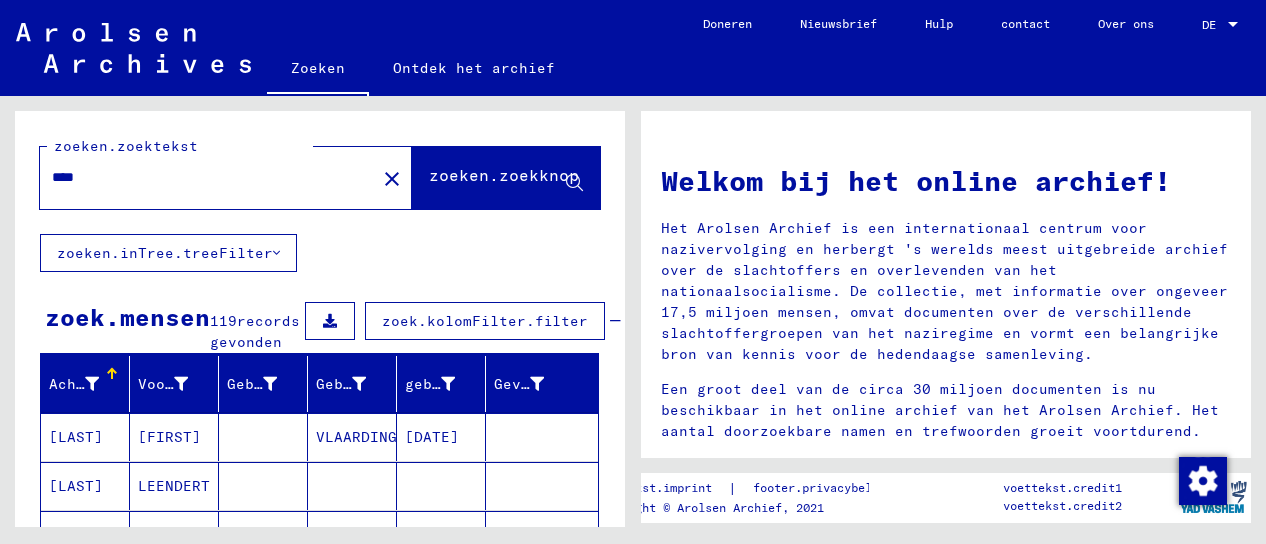 type on "****" 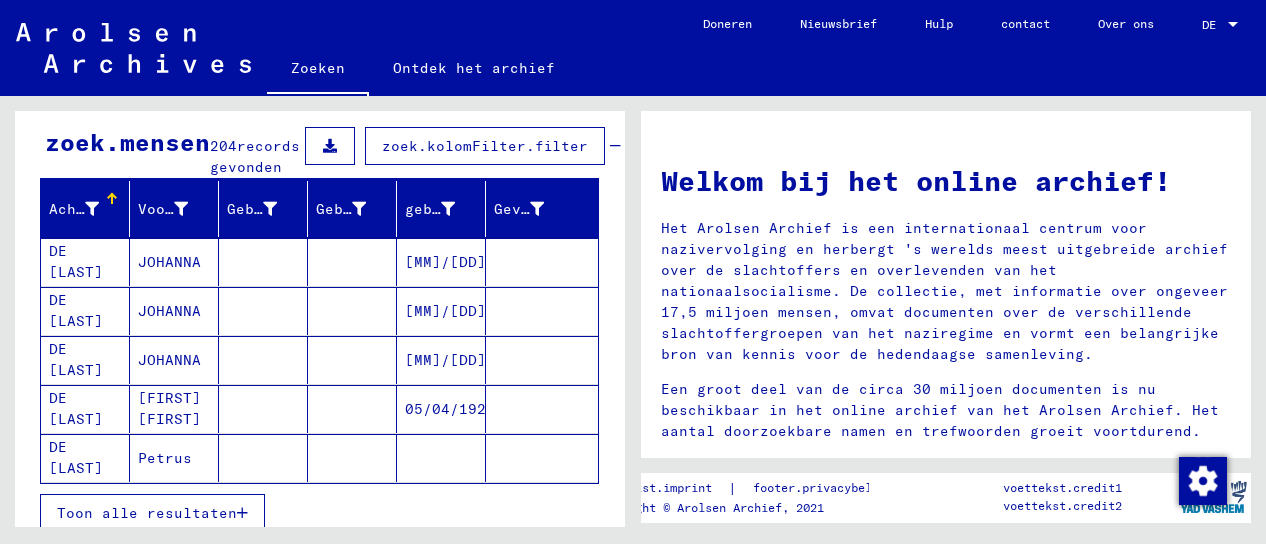 scroll, scrollTop: 227, scrollLeft: 0, axis: vertical 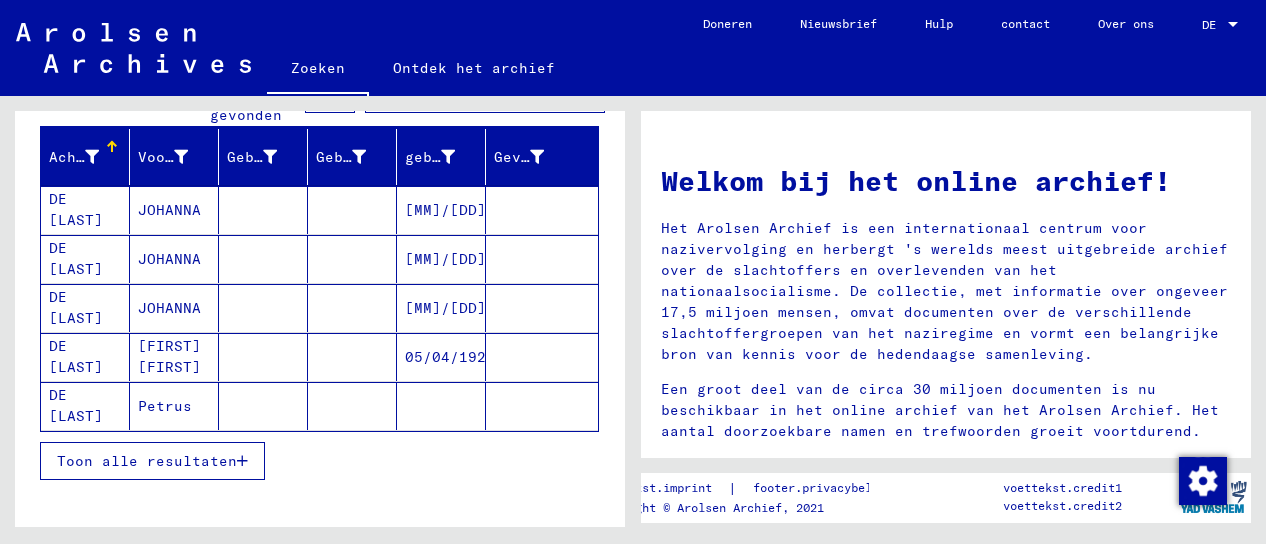 click on "Toon alle resultaten" at bounding box center [147, 461] 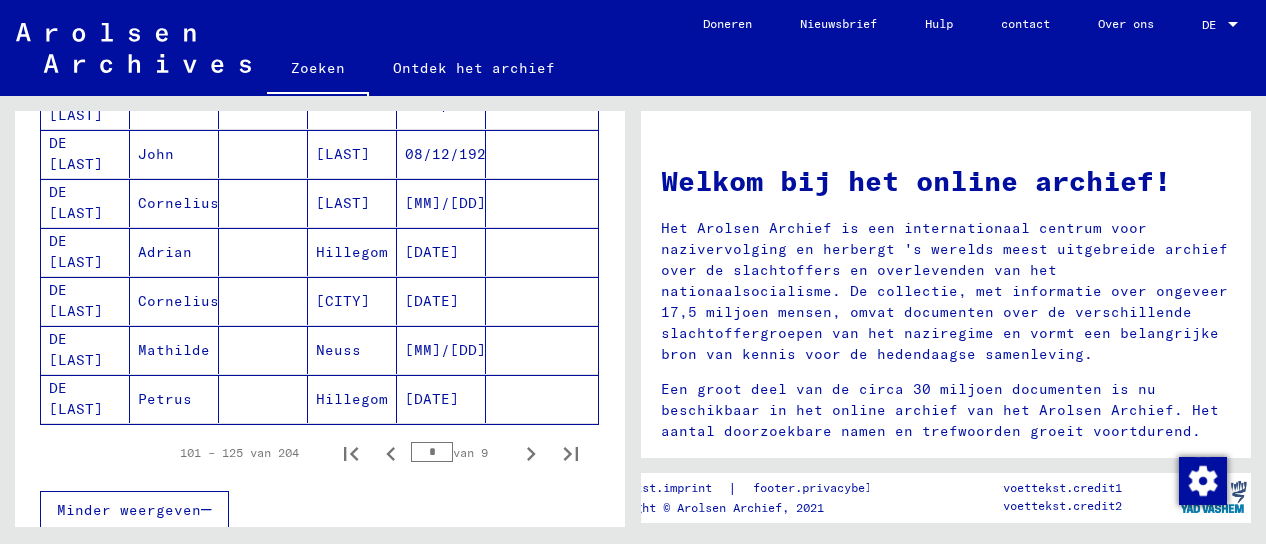 scroll, scrollTop: 1226, scrollLeft: 0, axis: vertical 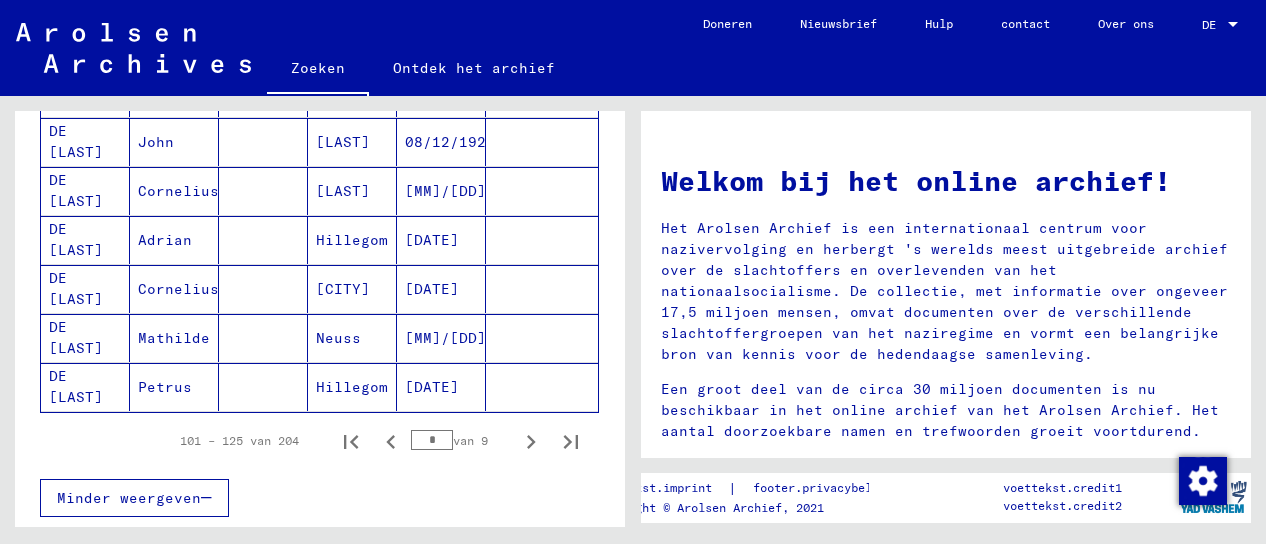 drag, startPoint x: 422, startPoint y: 449, endPoint x: 401, endPoint y: 449, distance: 21 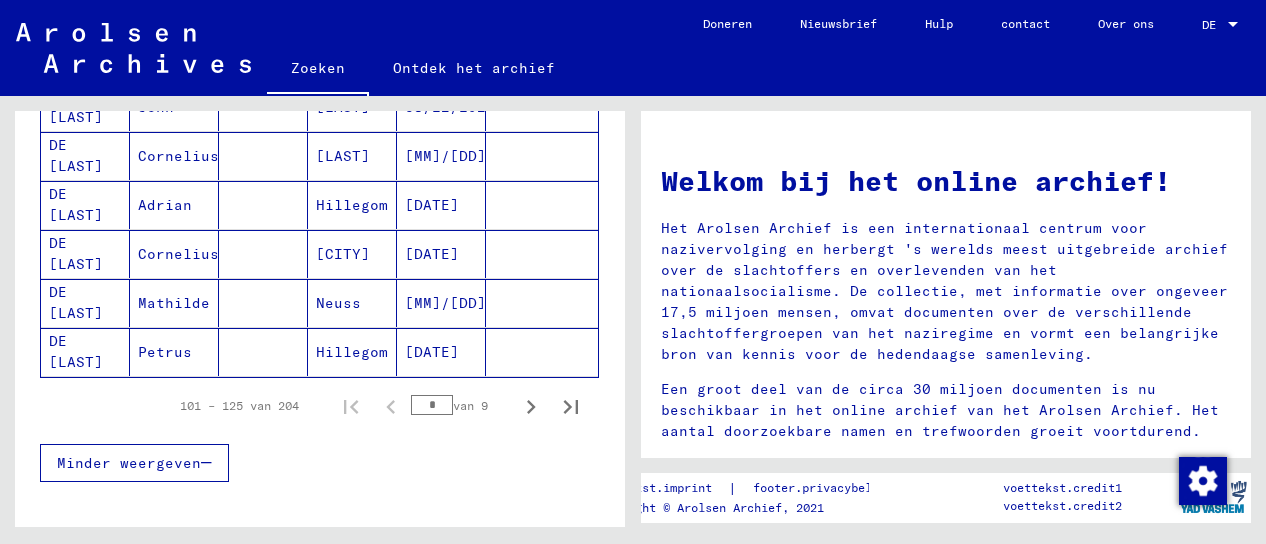 scroll, scrollTop: 1262, scrollLeft: 0, axis: vertical 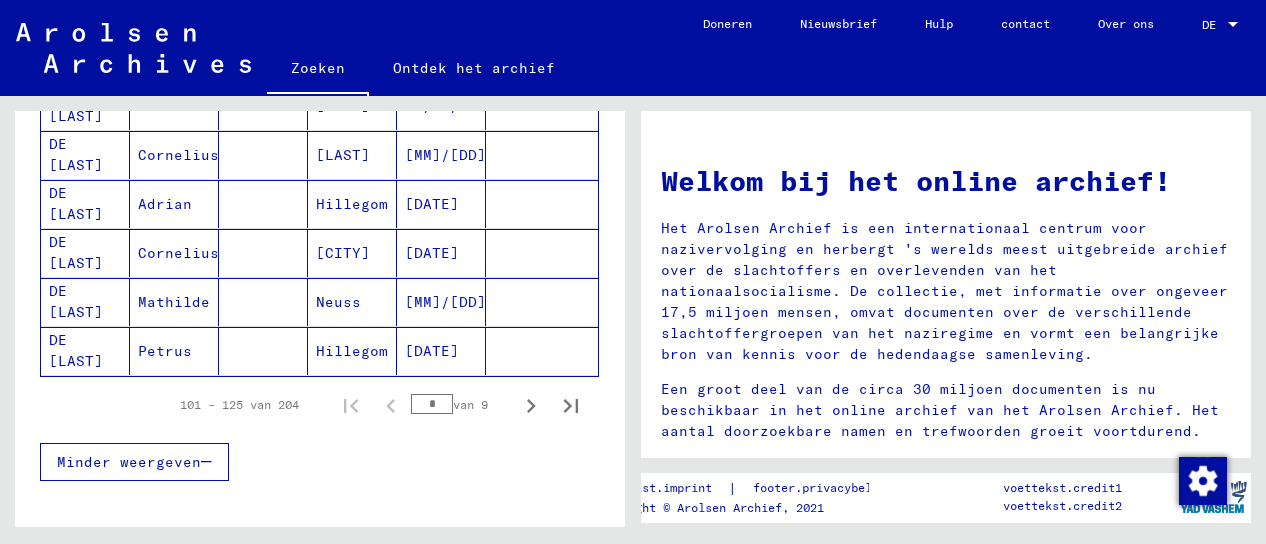 click 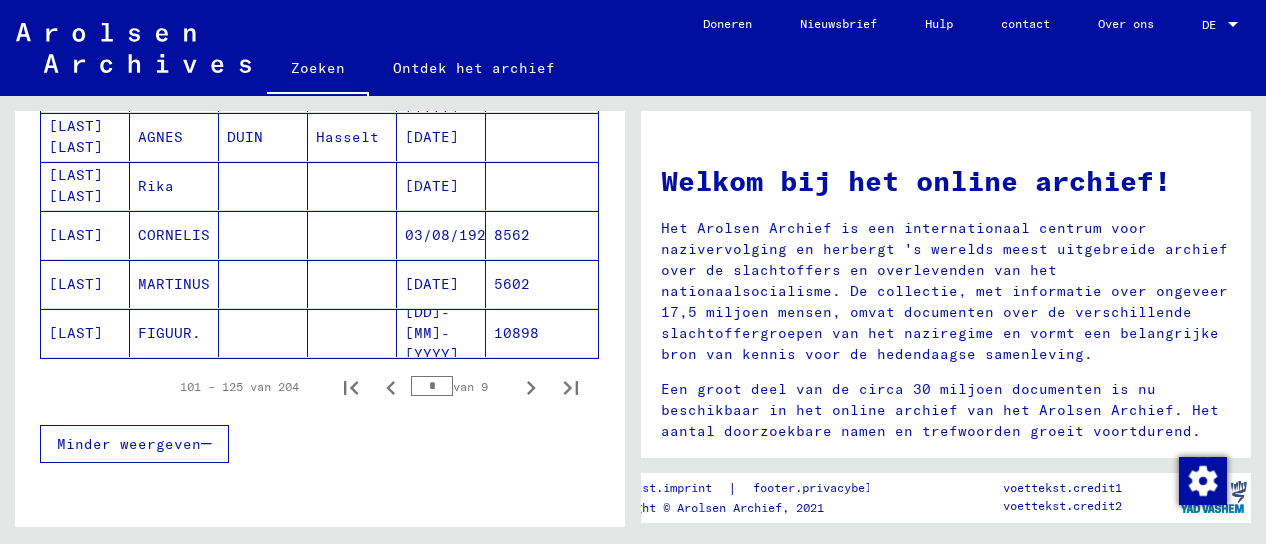scroll, scrollTop: 1281, scrollLeft: 0, axis: vertical 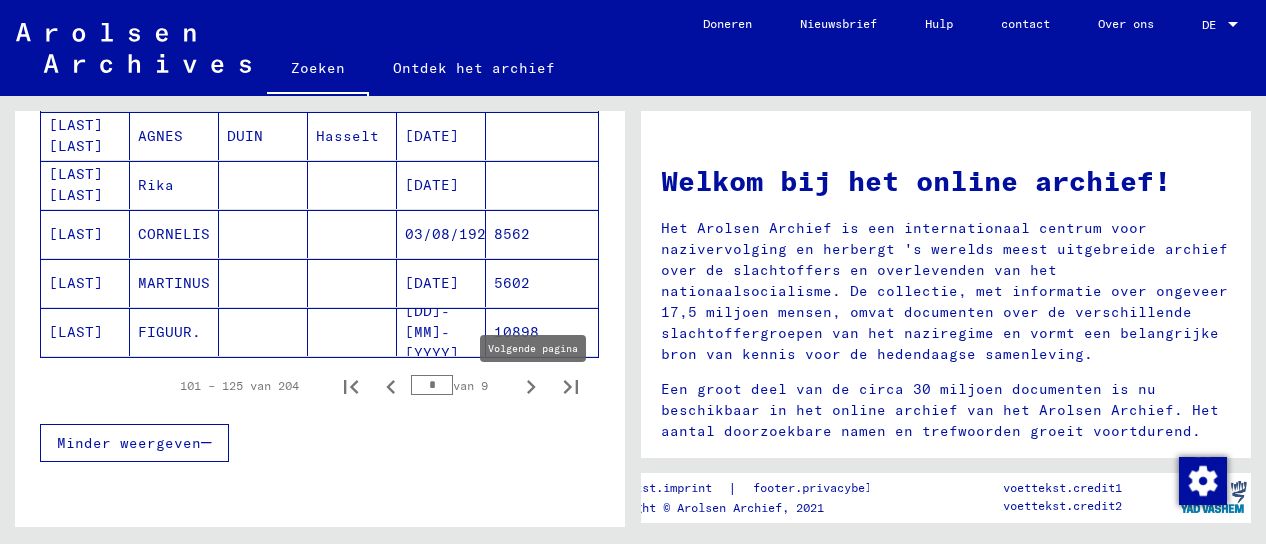 click 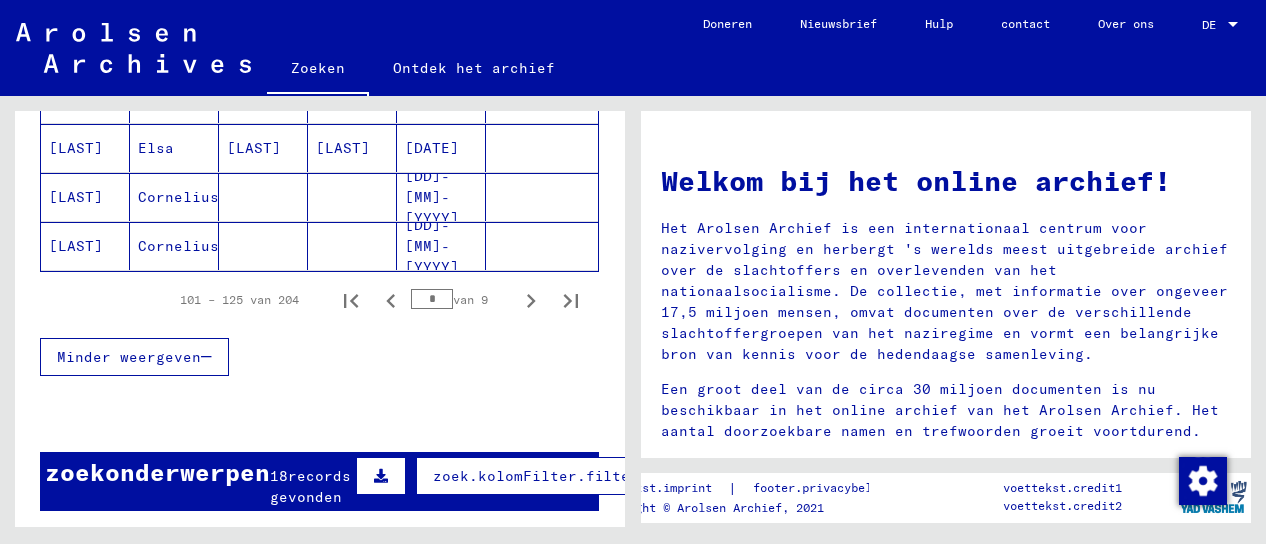 scroll, scrollTop: 1392, scrollLeft: 0, axis: vertical 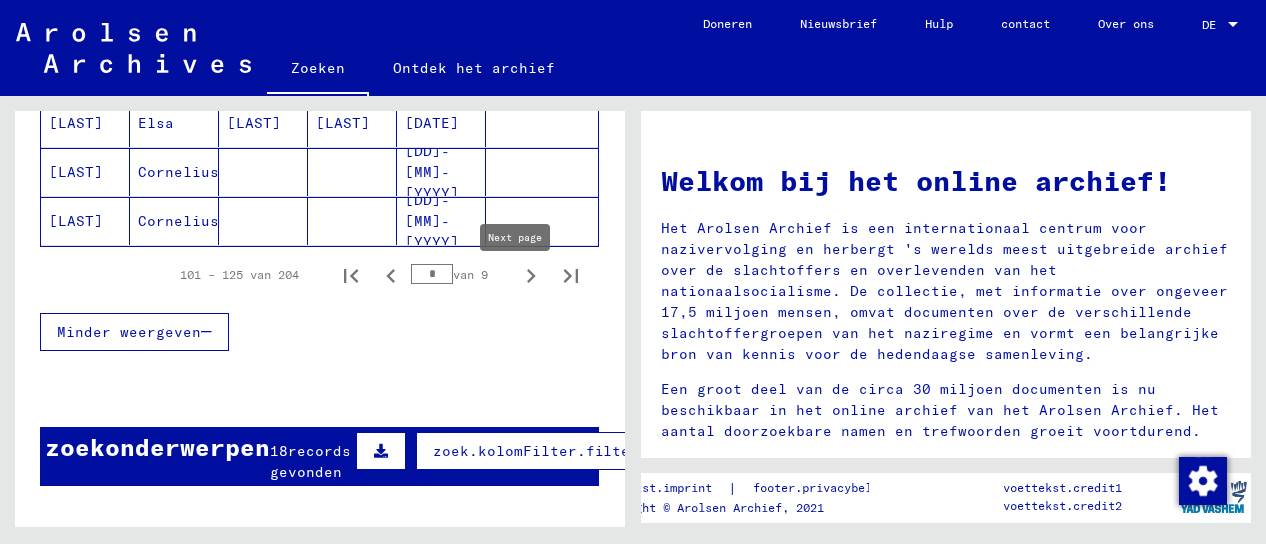 click 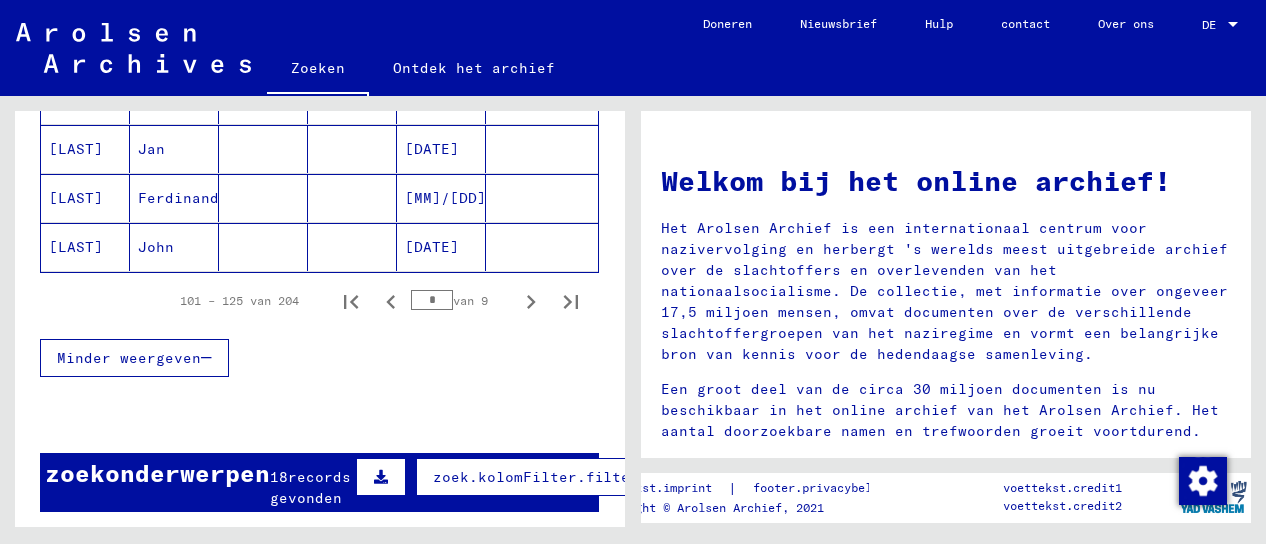 scroll, scrollTop: 1365, scrollLeft: 0, axis: vertical 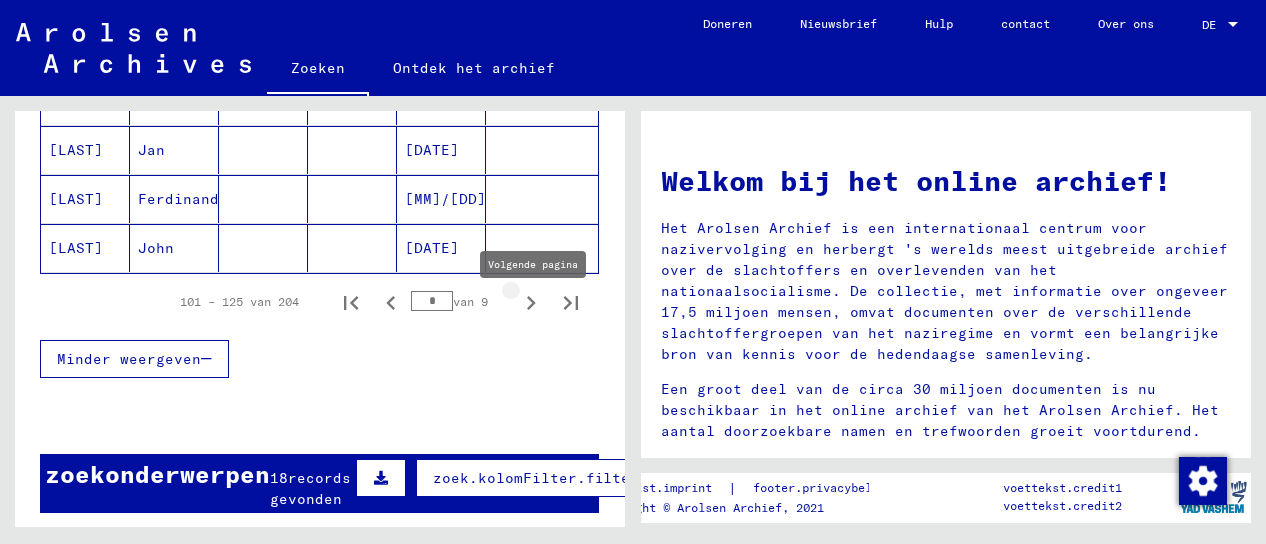click 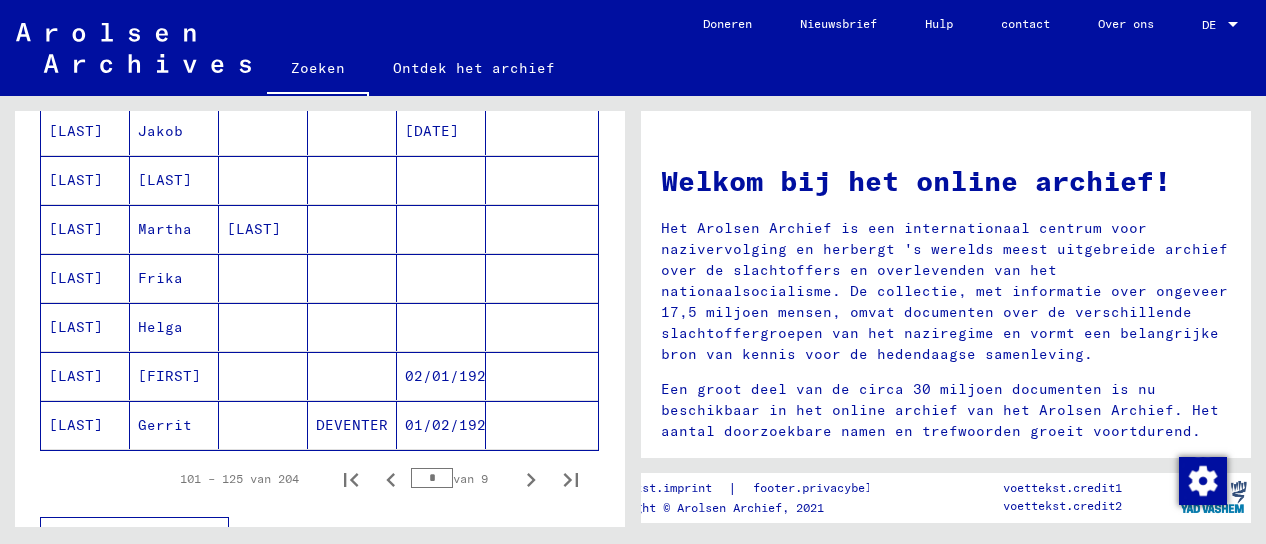 scroll, scrollTop: 1207, scrollLeft: 0, axis: vertical 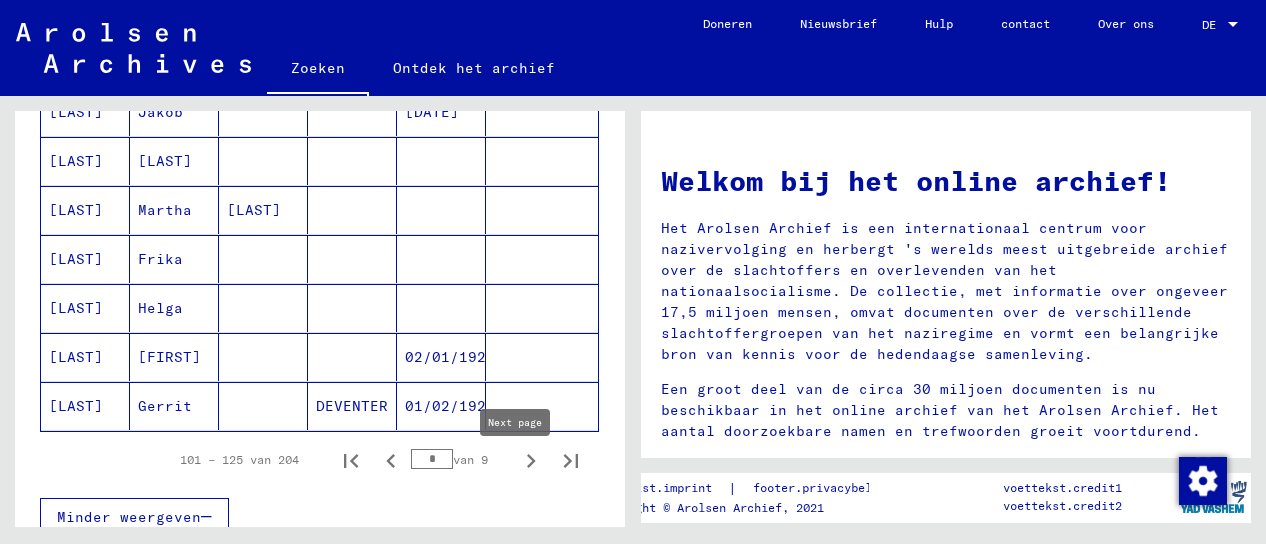 click 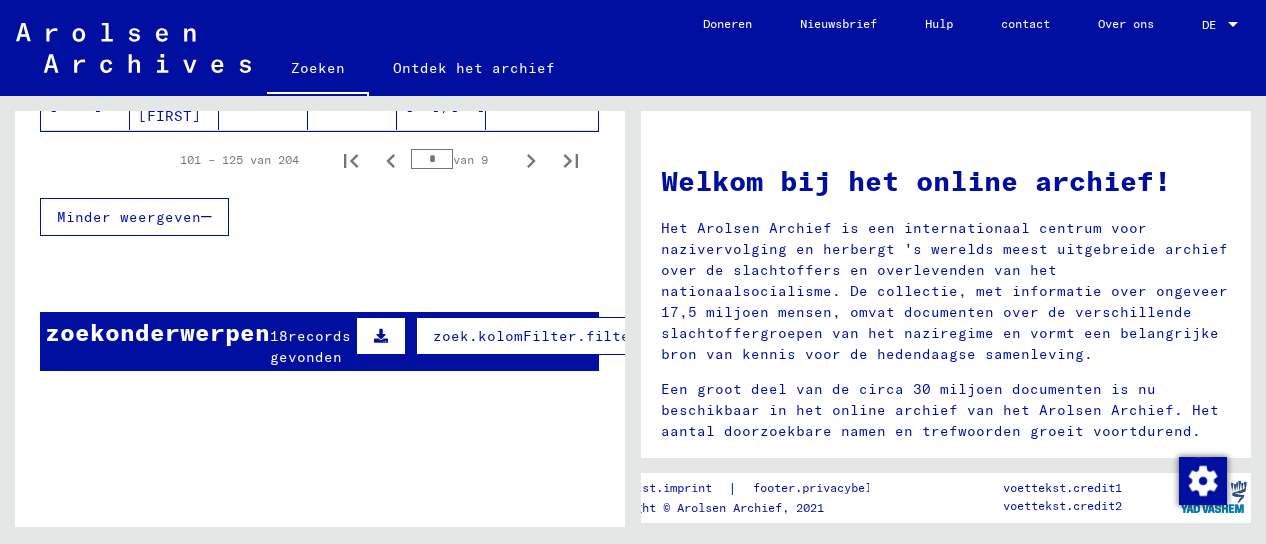 scroll, scrollTop: 1509, scrollLeft: 0, axis: vertical 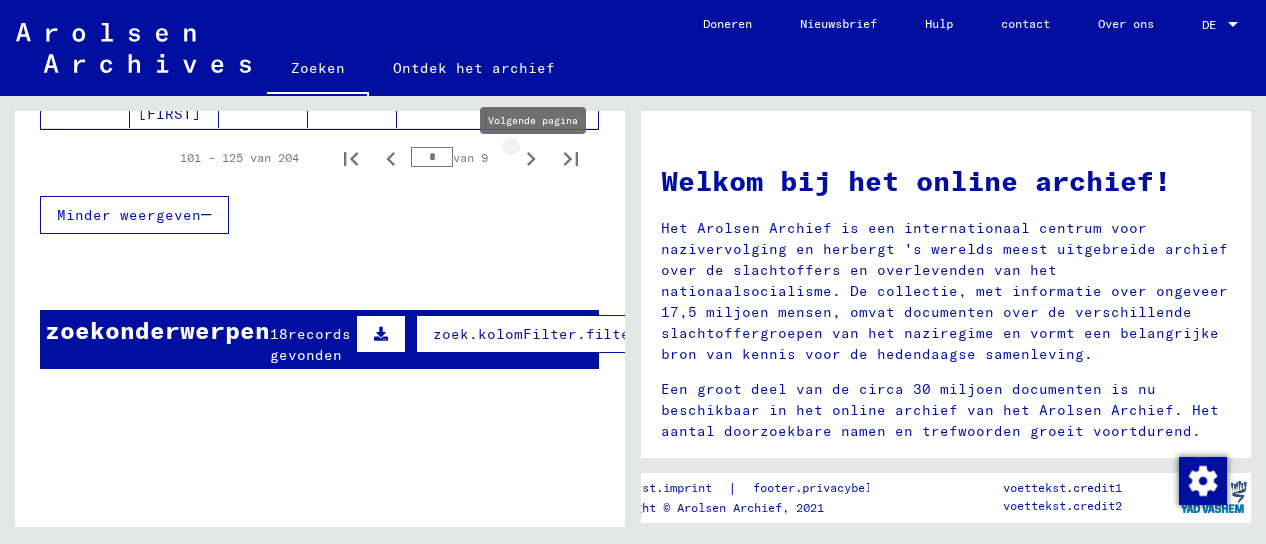 click 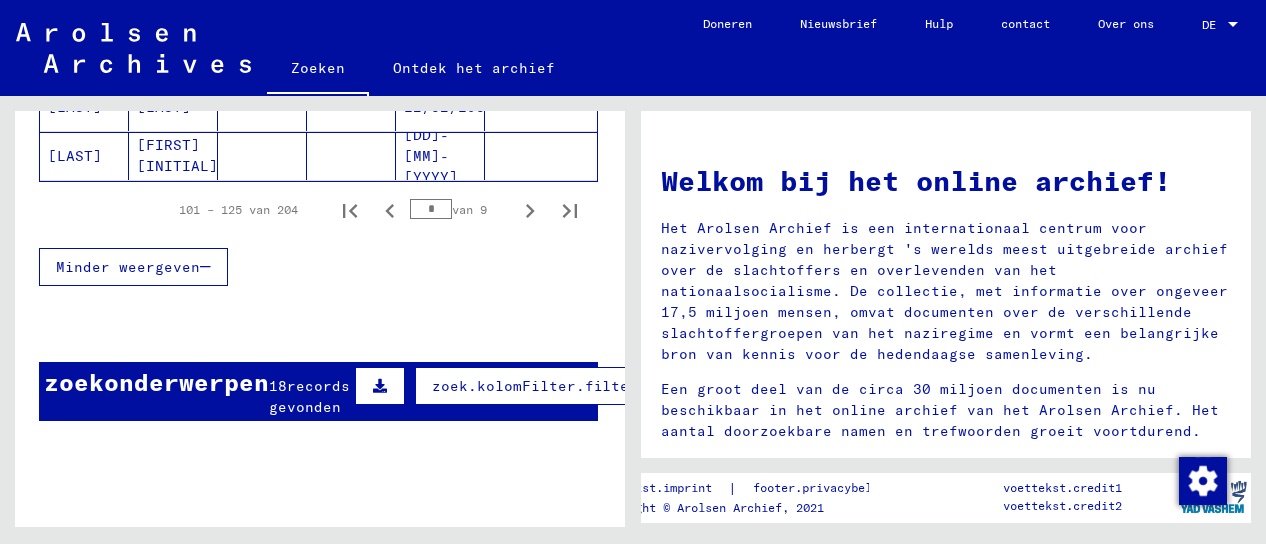 scroll, scrollTop: 1374, scrollLeft: 1, axis: both 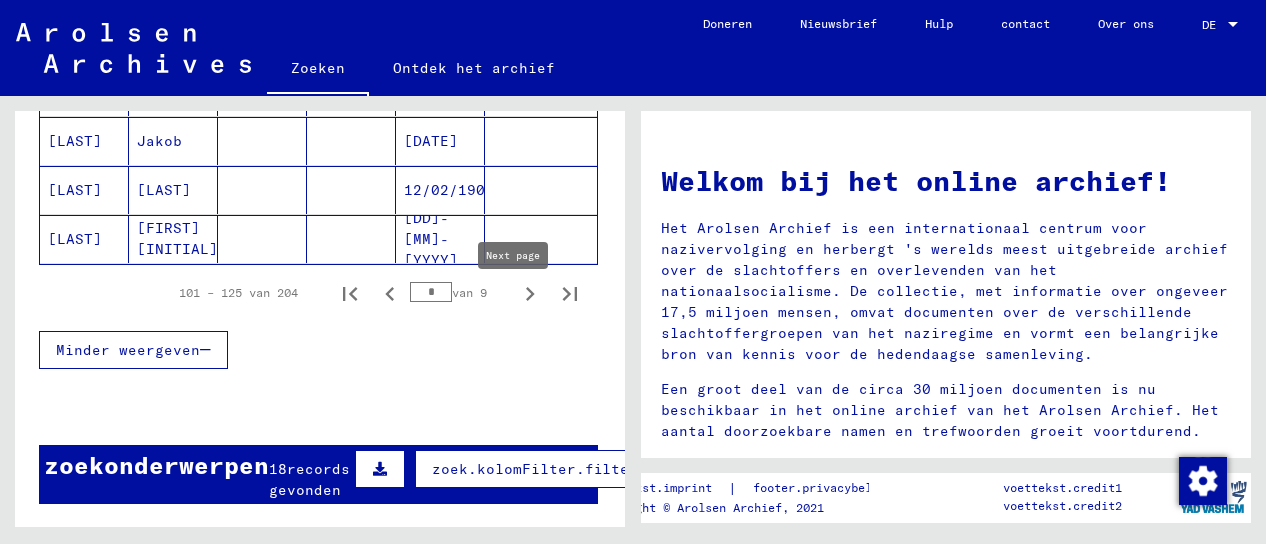 click 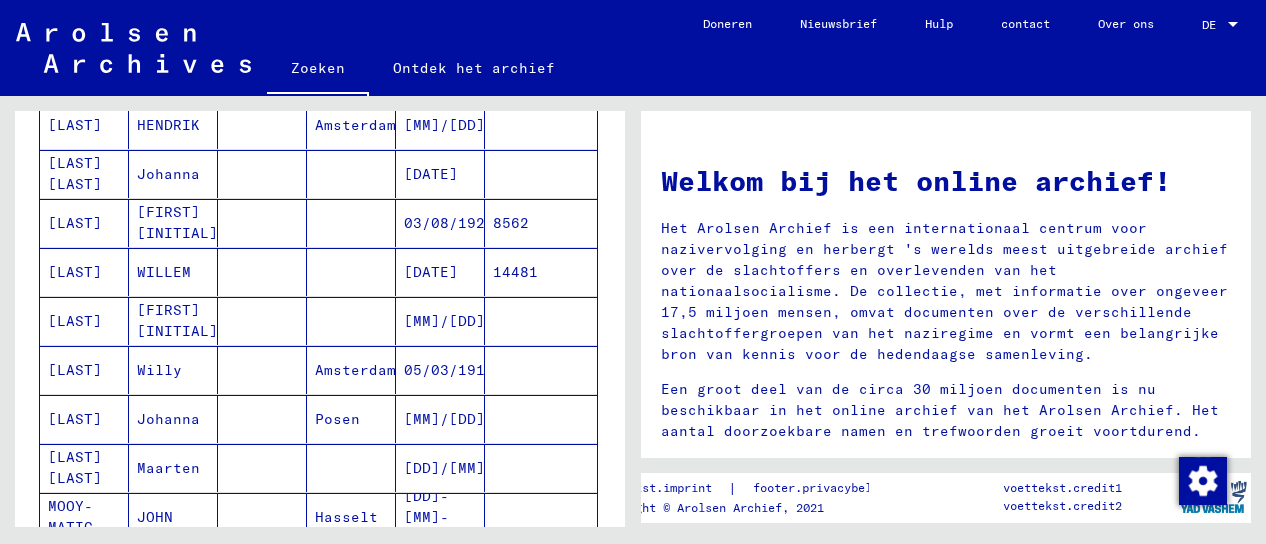 scroll, scrollTop: 431, scrollLeft: 1, axis: both 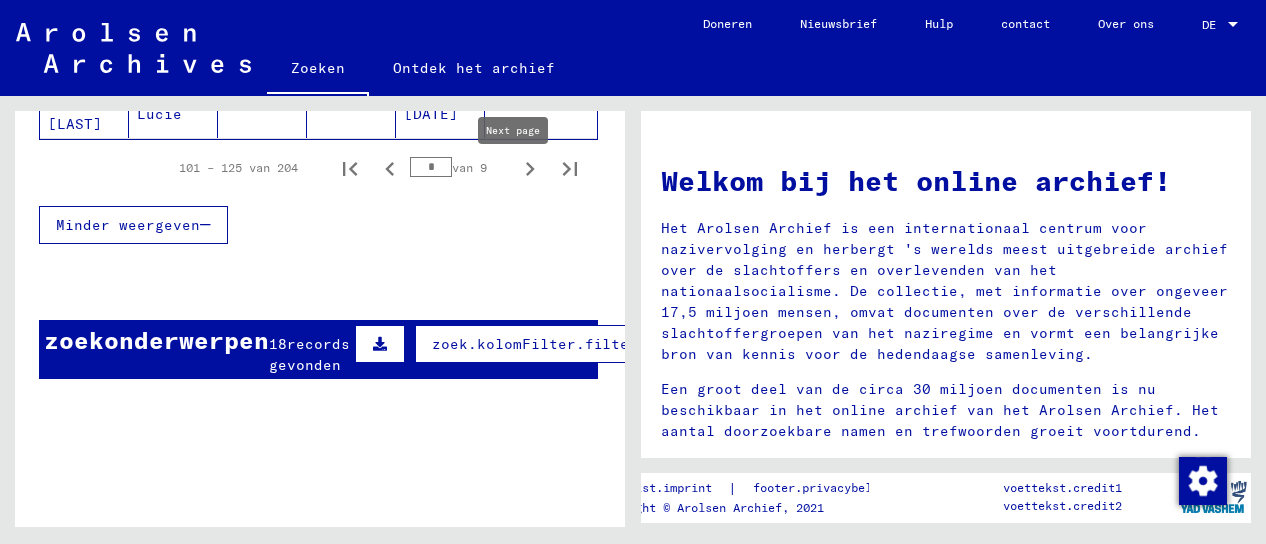 click 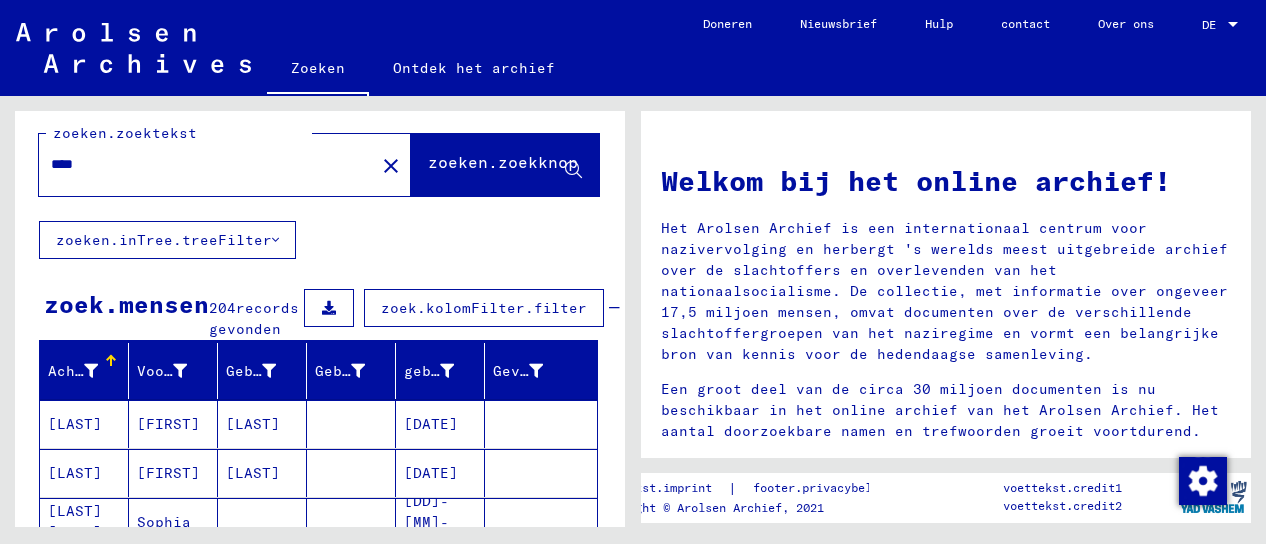 scroll, scrollTop: 0, scrollLeft: 1, axis: horizontal 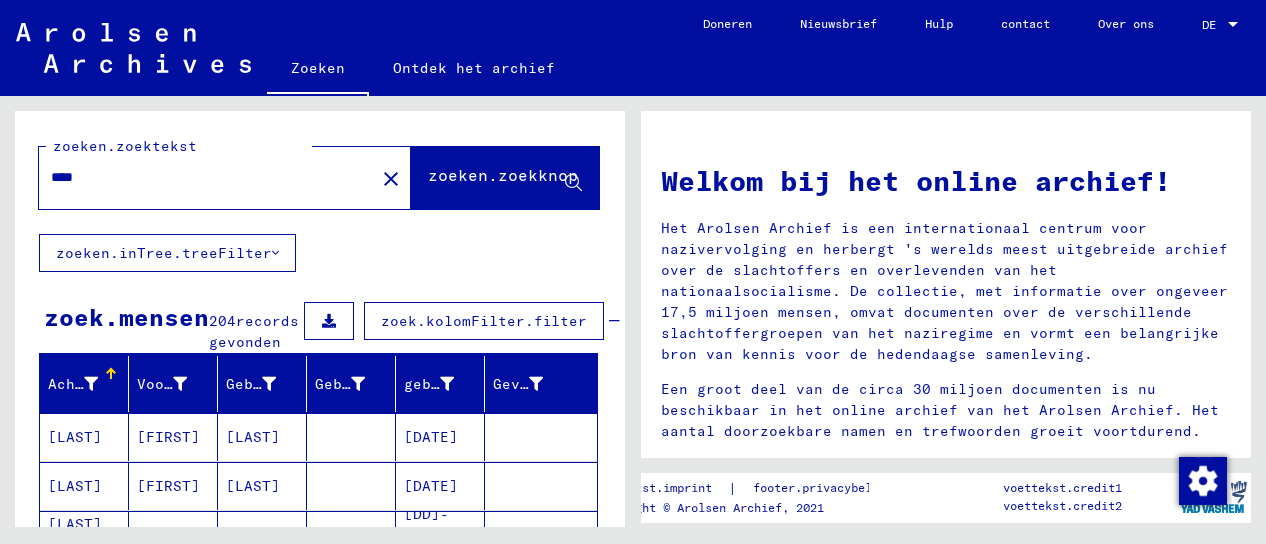 click on "****" at bounding box center [201, 177] 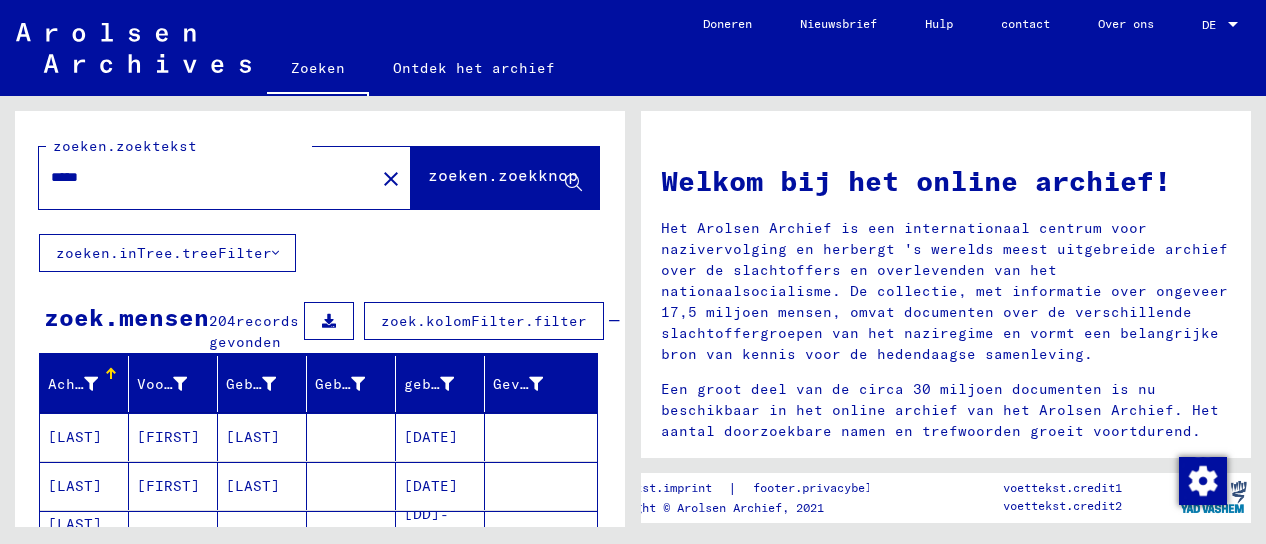 type on "*****" 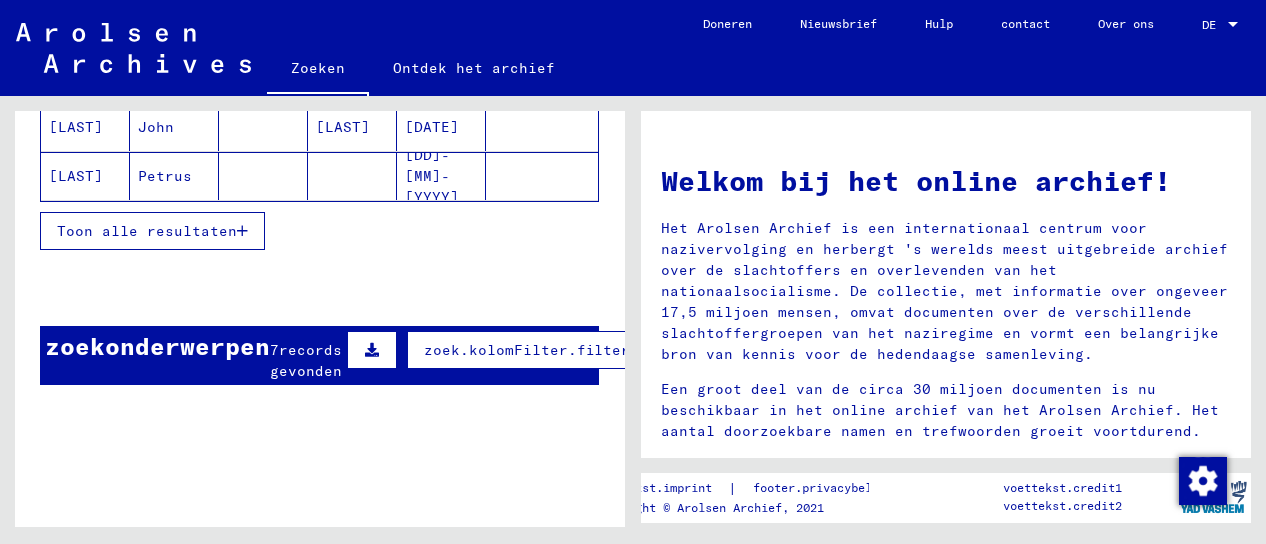 scroll, scrollTop: 433, scrollLeft: 0, axis: vertical 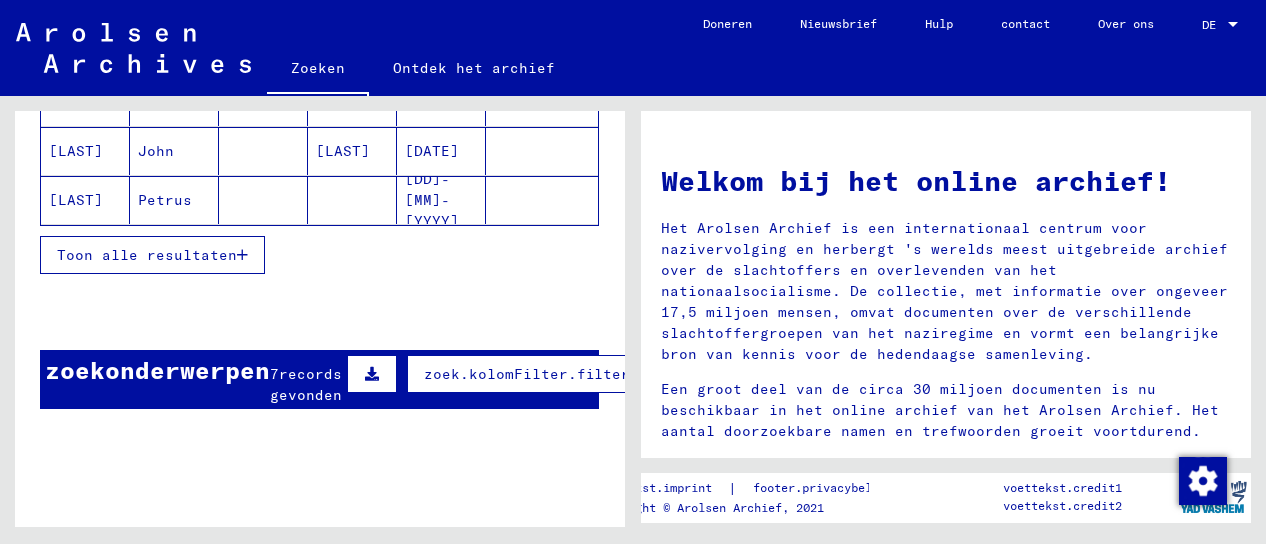click on "Toon alle resultaten" at bounding box center [147, 255] 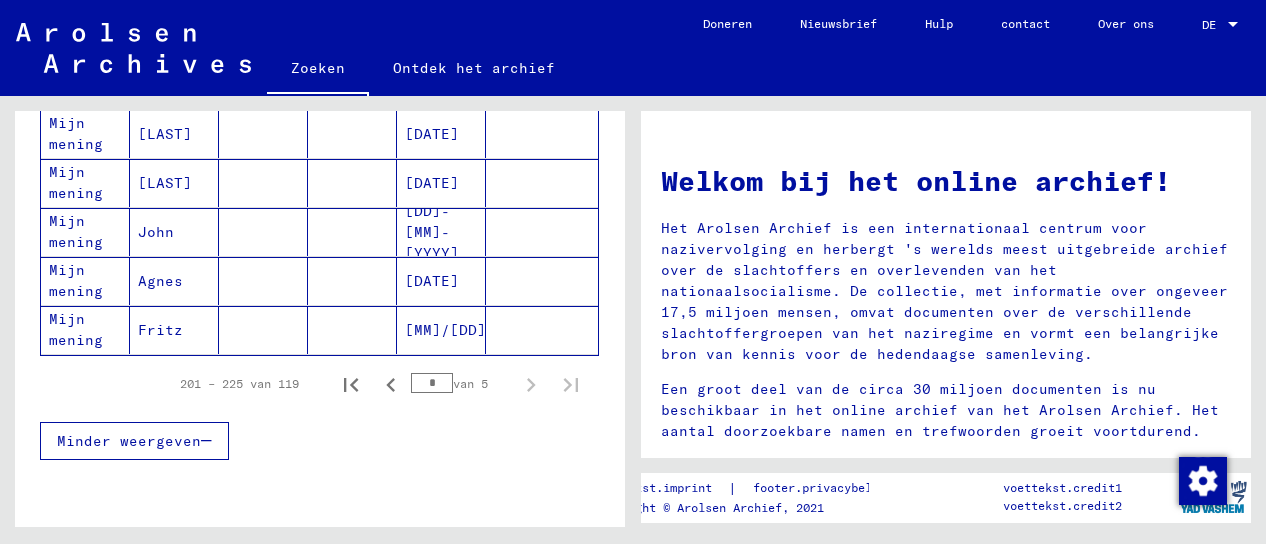 scroll, scrollTop: 1284, scrollLeft: 0, axis: vertical 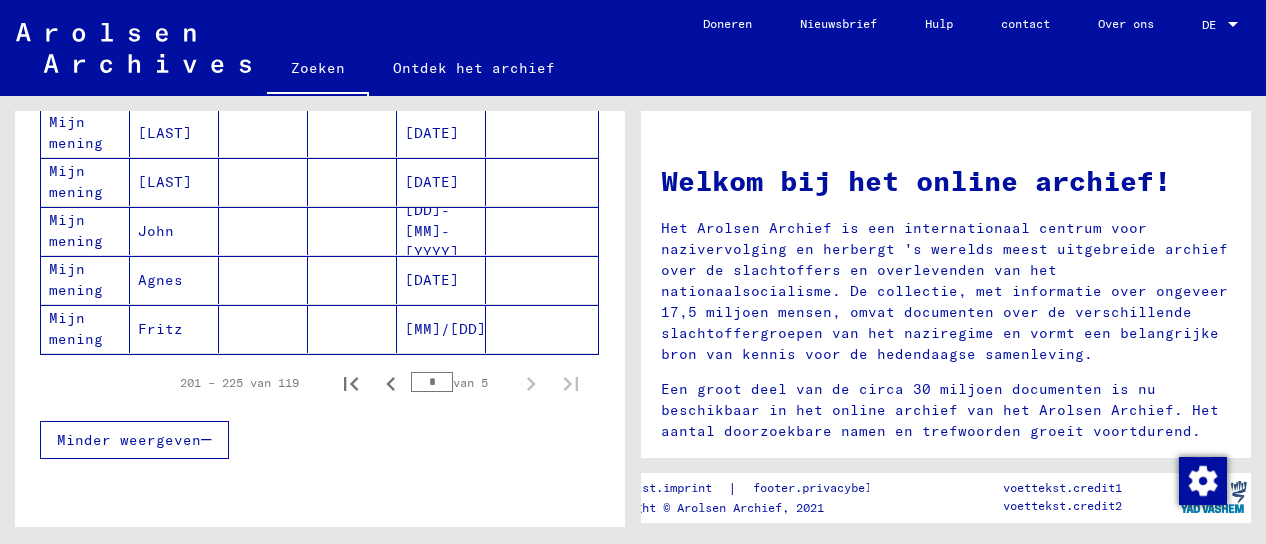 drag, startPoint x: 432, startPoint y: 394, endPoint x: 374, endPoint y: 385, distance: 58.694122 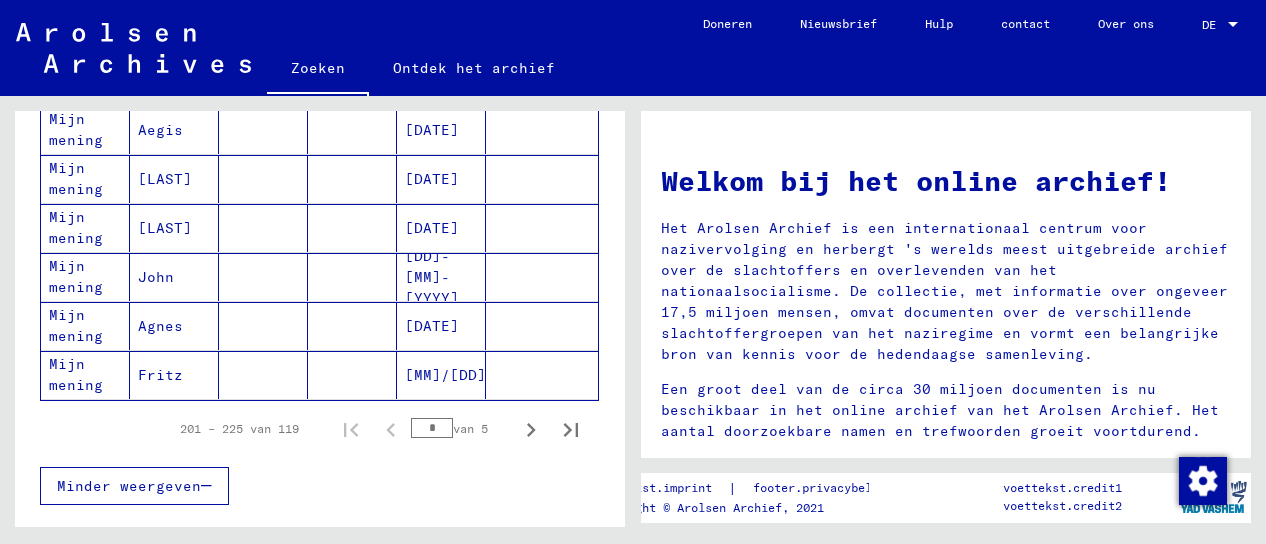 scroll, scrollTop: 1239, scrollLeft: 0, axis: vertical 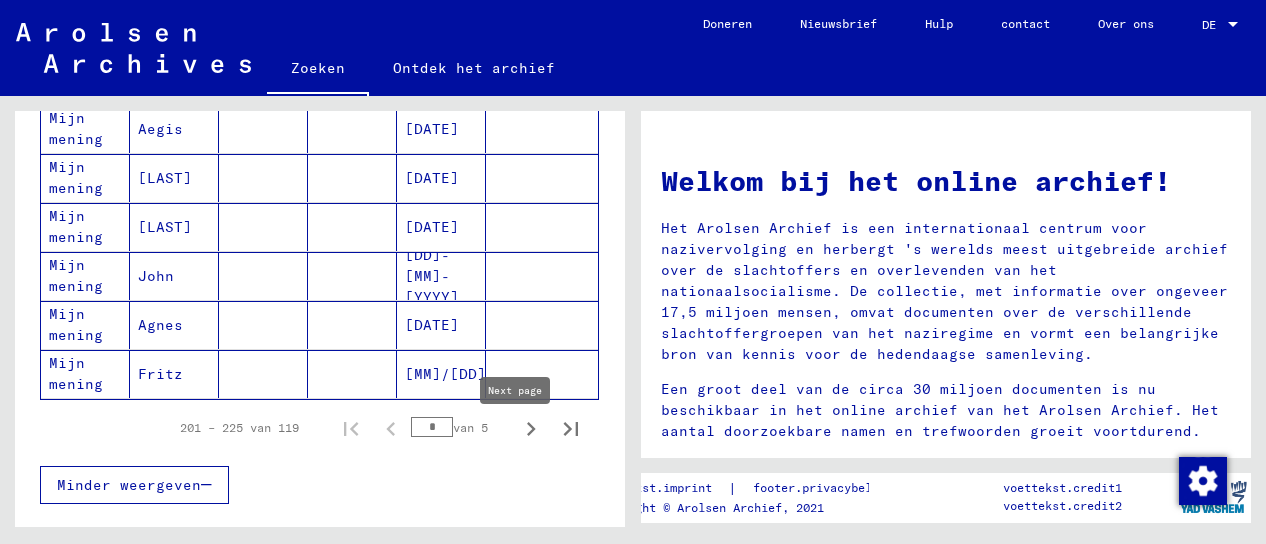 click 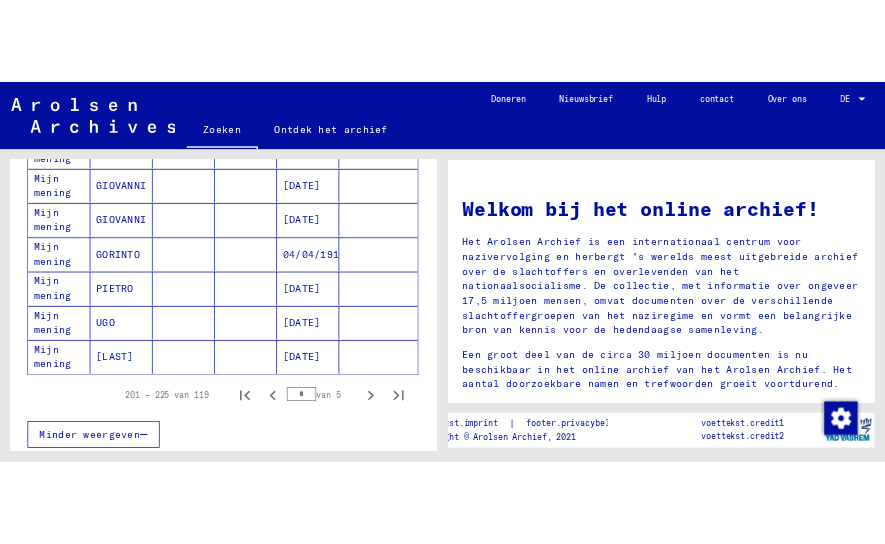 scroll, scrollTop: 1220, scrollLeft: 0, axis: vertical 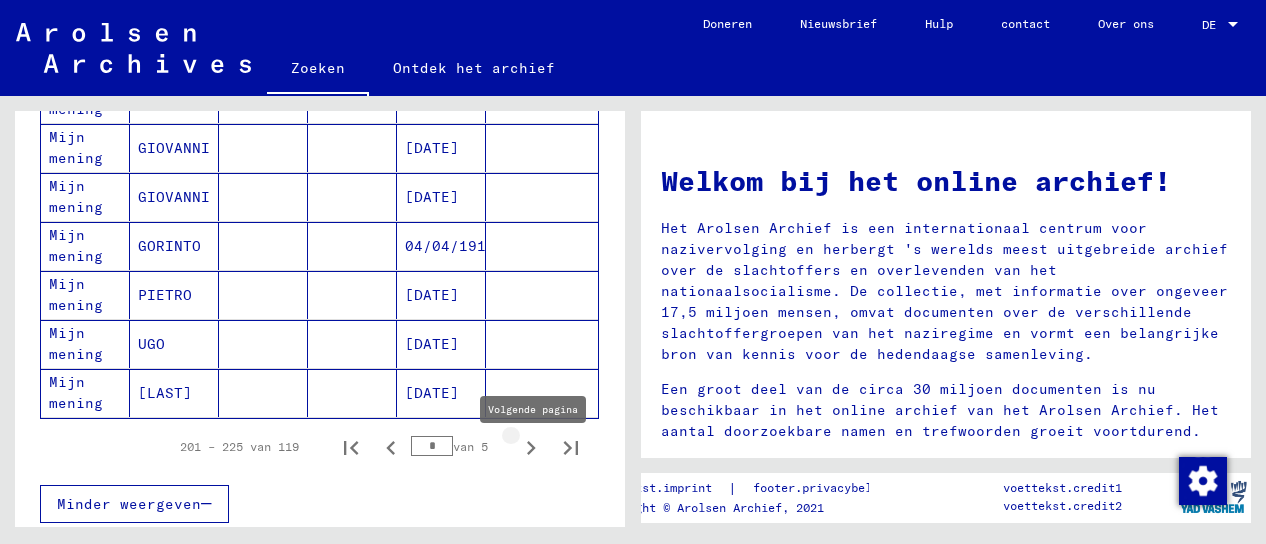 click 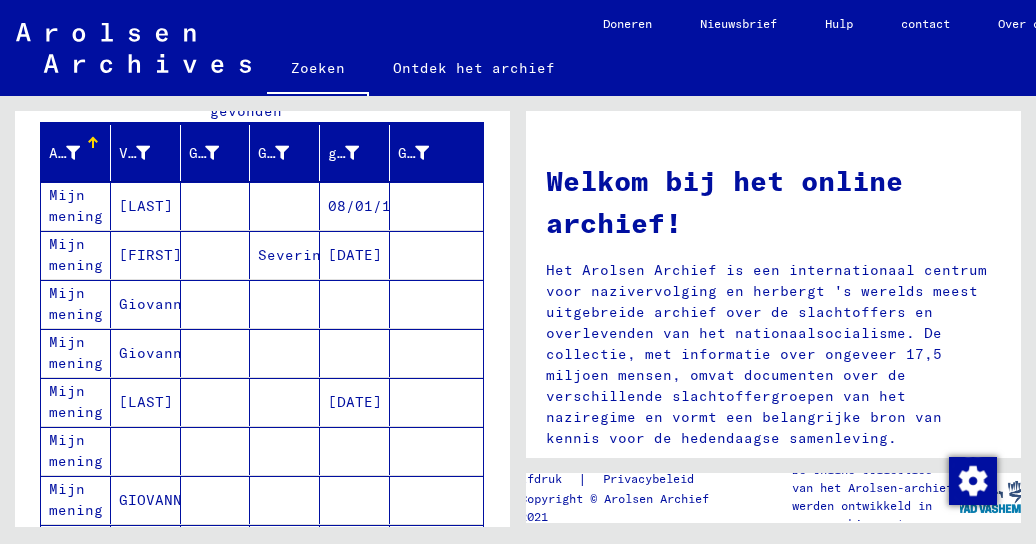 scroll, scrollTop: 230, scrollLeft: 0, axis: vertical 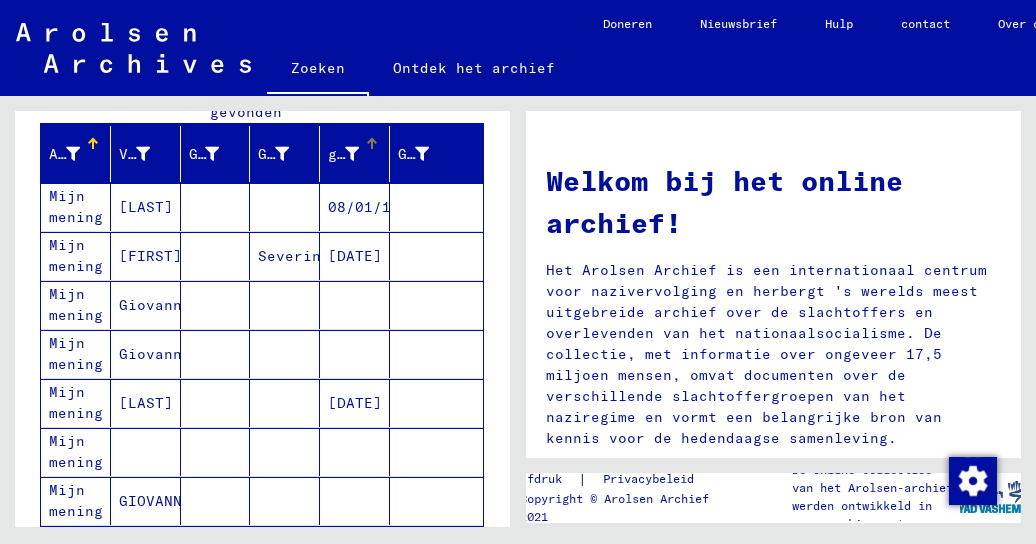 click on "geboortedatum" at bounding box center [386, 154] 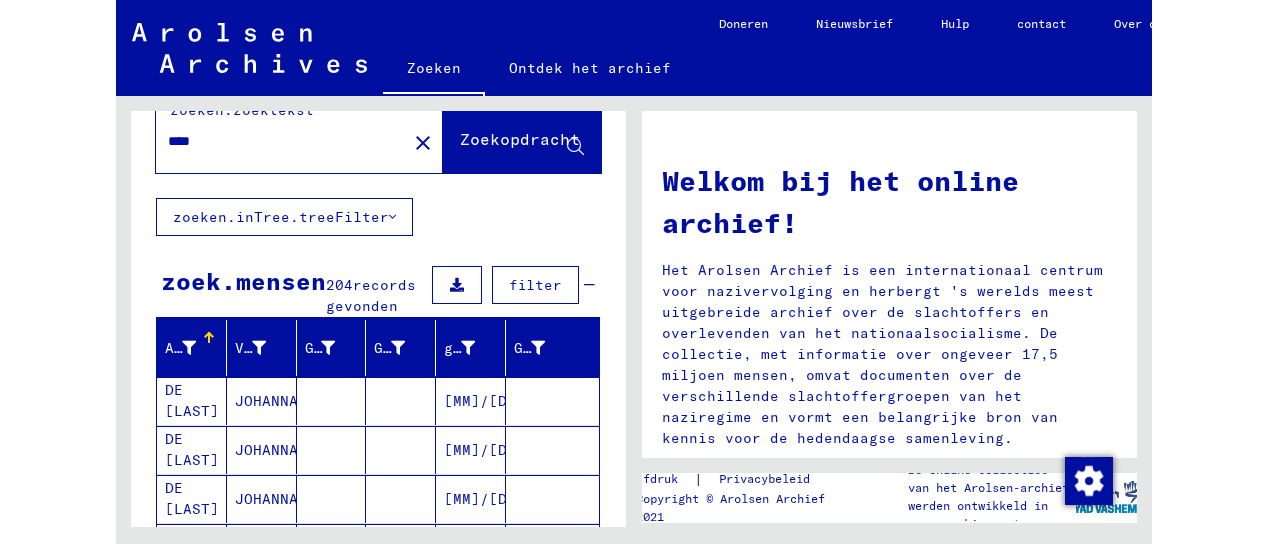 scroll, scrollTop: 0, scrollLeft: 0, axis: both 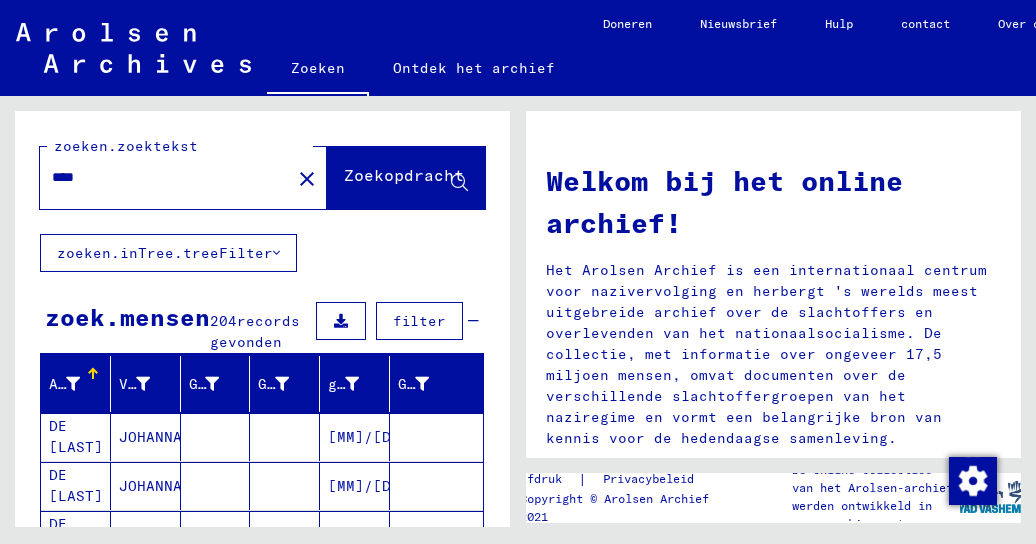 click on "****" 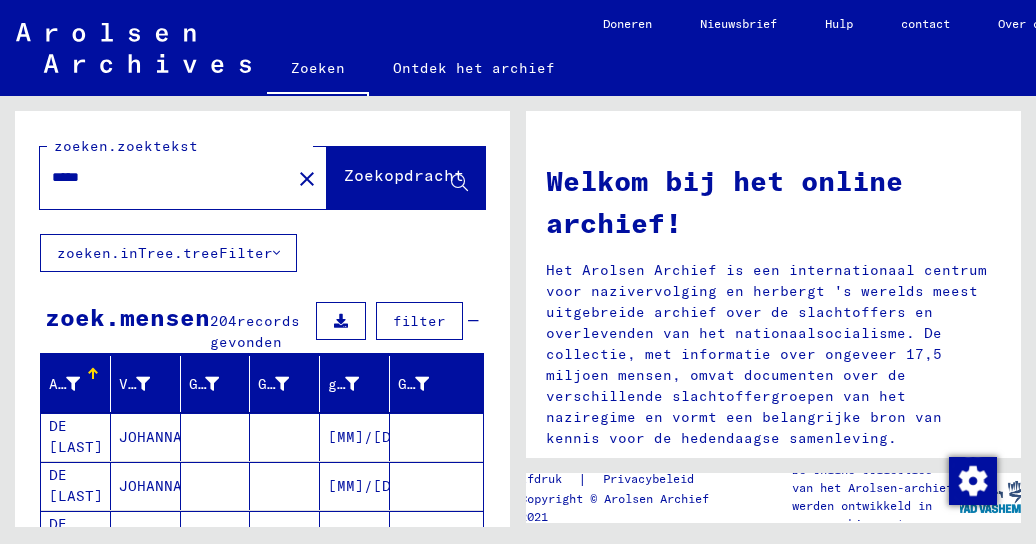 type on "*****" 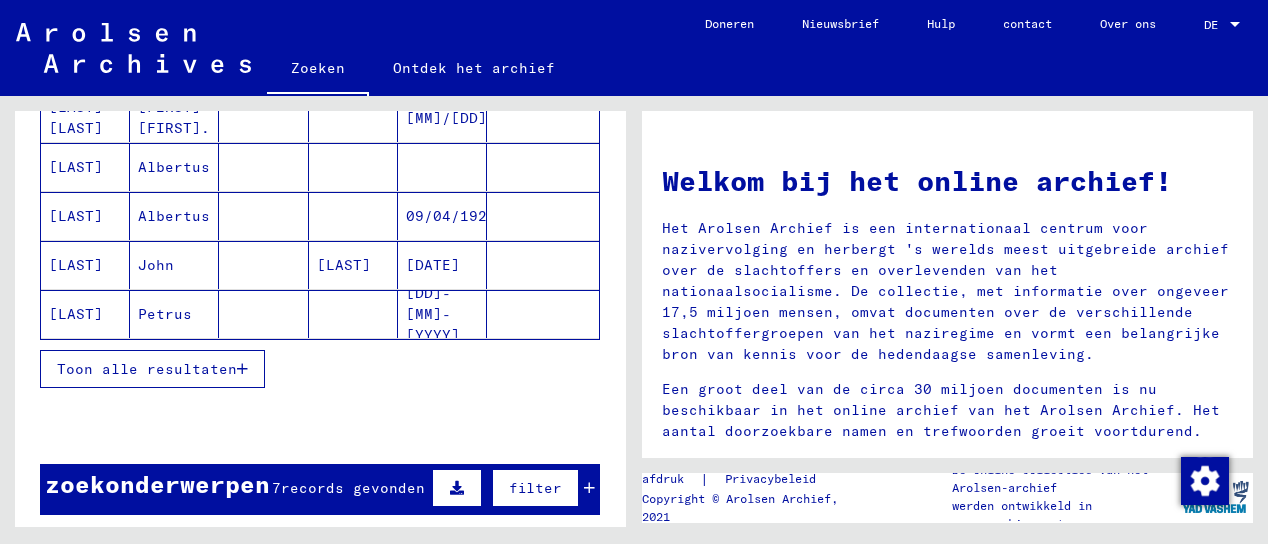 scroll, scrollTop: 241, scrollLeft: 0, axis: vertical 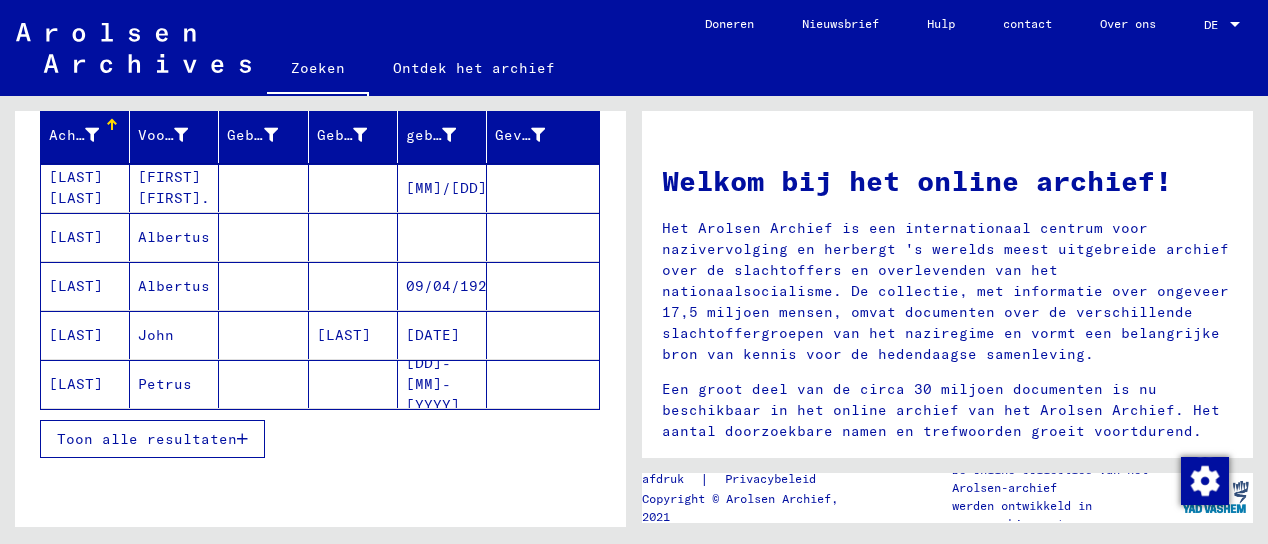 click on "Toon alle resultaten" at bounding box center (152, 439) 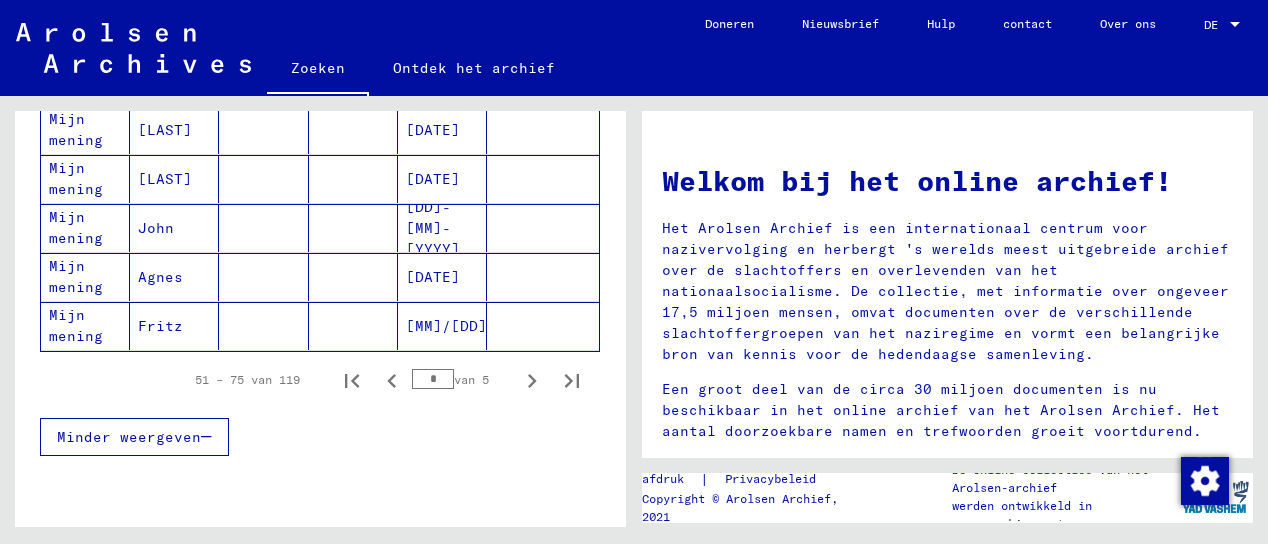 scroll, scrollTop: 1286, scrollLeft: 0, axis: vertical 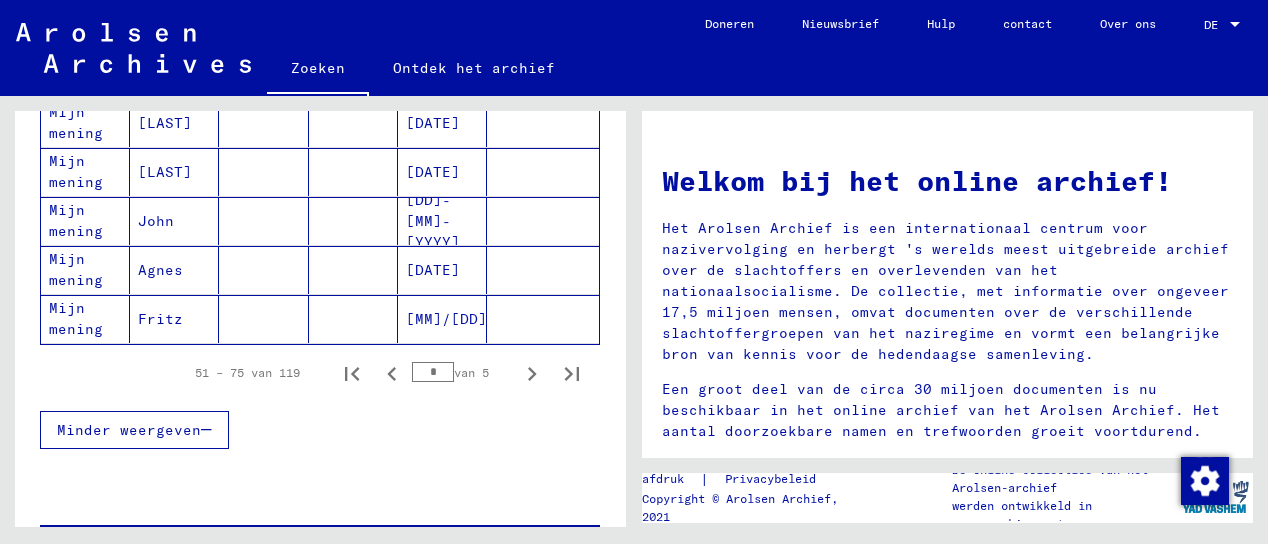 drag, startPoint x: 418, startPoint y: 361, endPoint x: 395, endPoint y: 358, distance: 23.194826 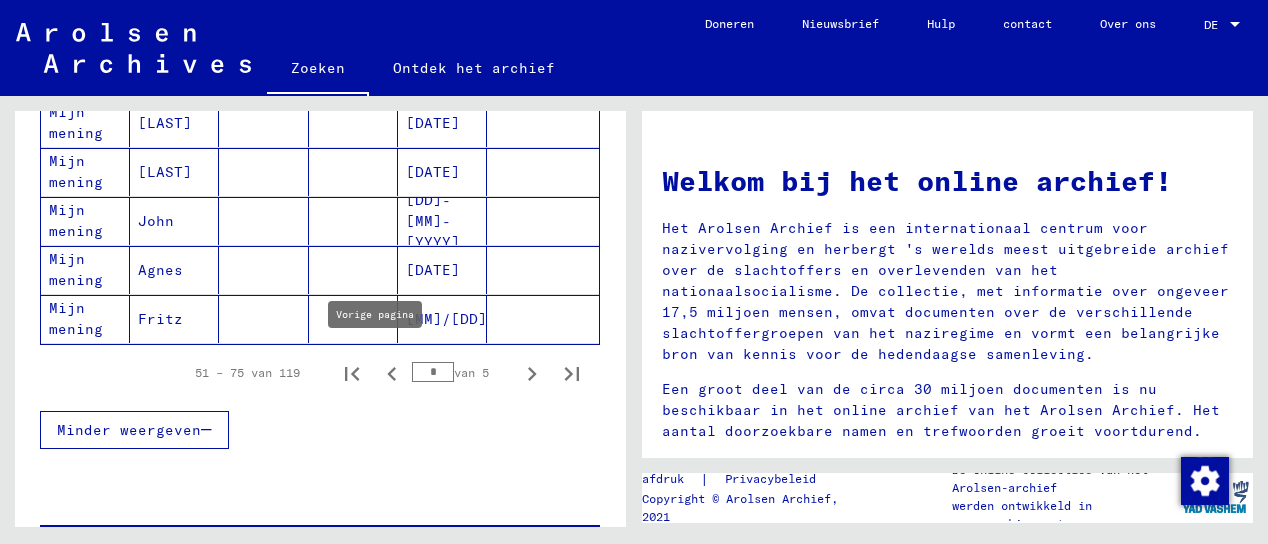 type on "*" 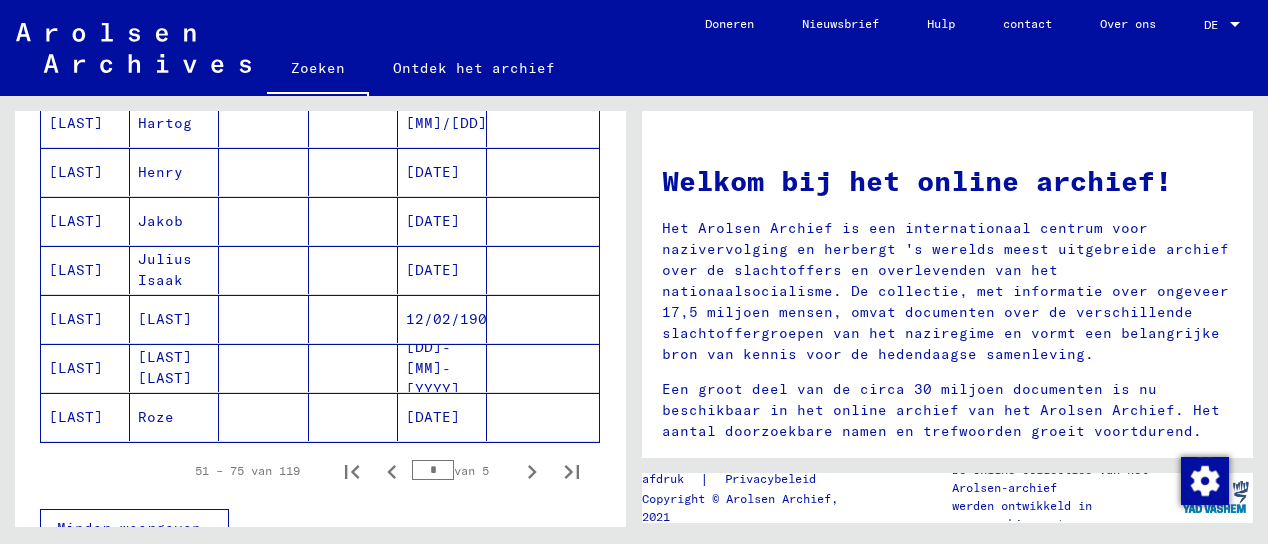 scroll, scrollTop: 1235, scrollLeft: 0, axis: vertical 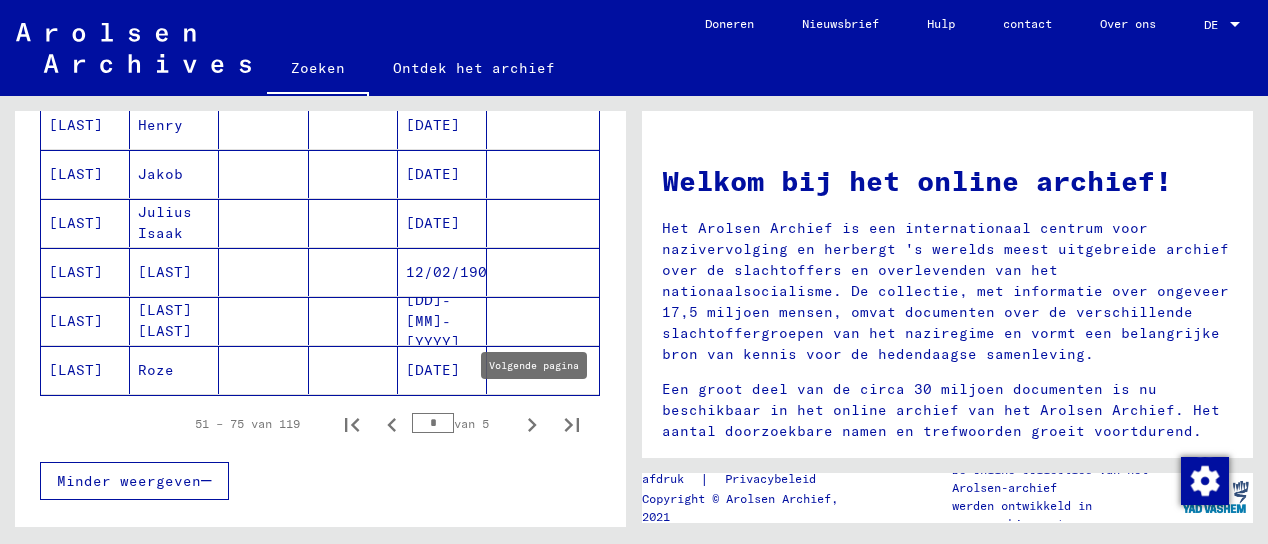 click 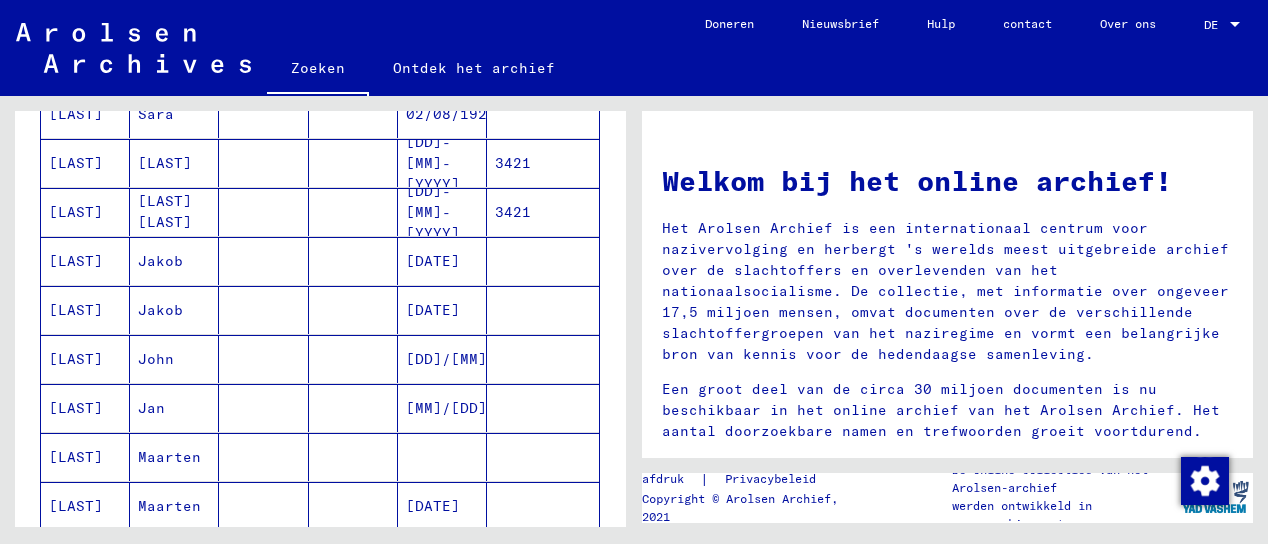 scroll, scrollTop: 354, scrollLeft: 0, axis: vertical 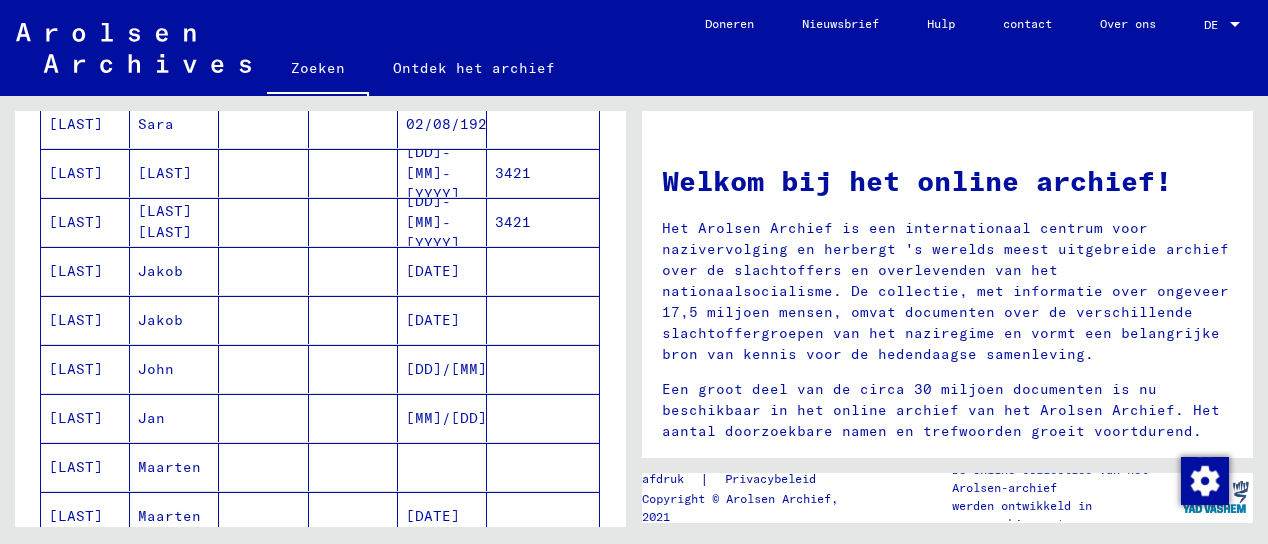 click at bounding box center [543, 418] 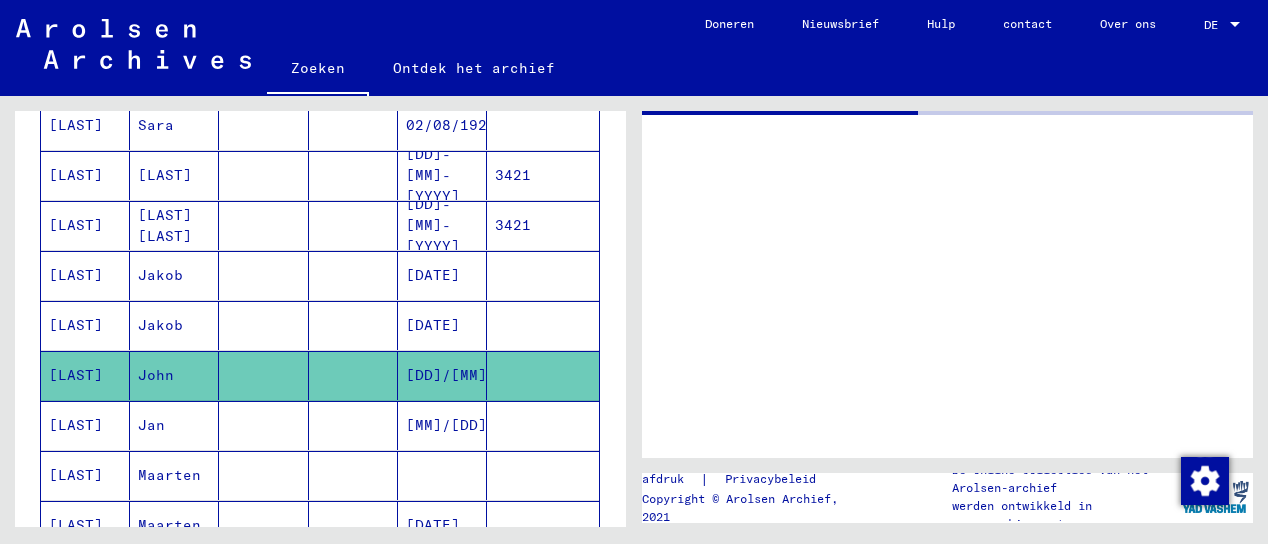 scroll, scrollTop: 355, scrollLeft: 0, axis: vertical 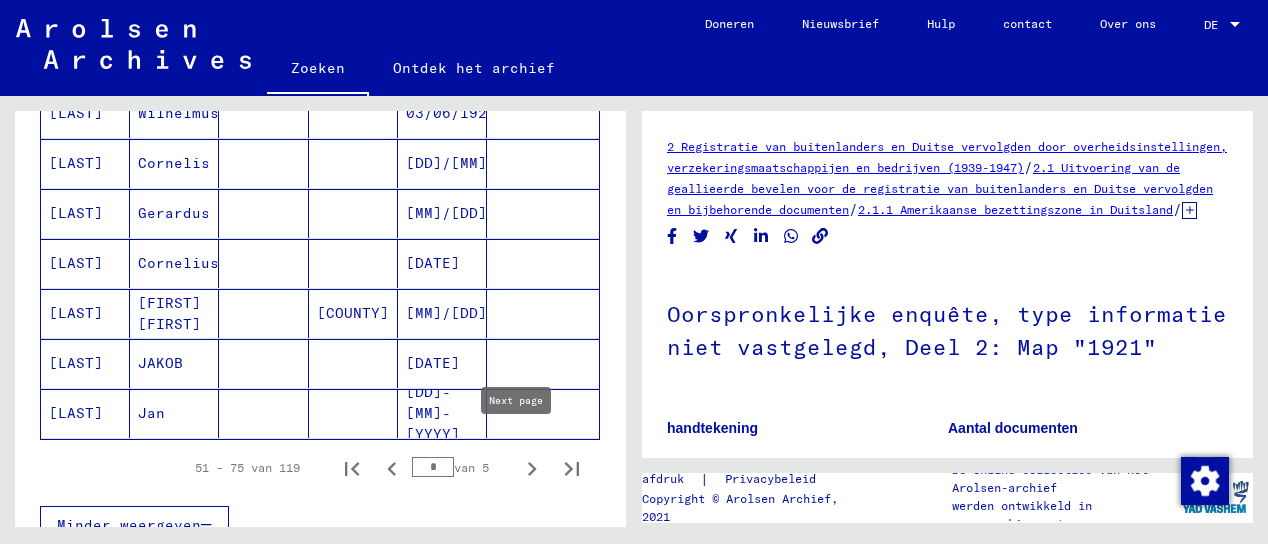 click 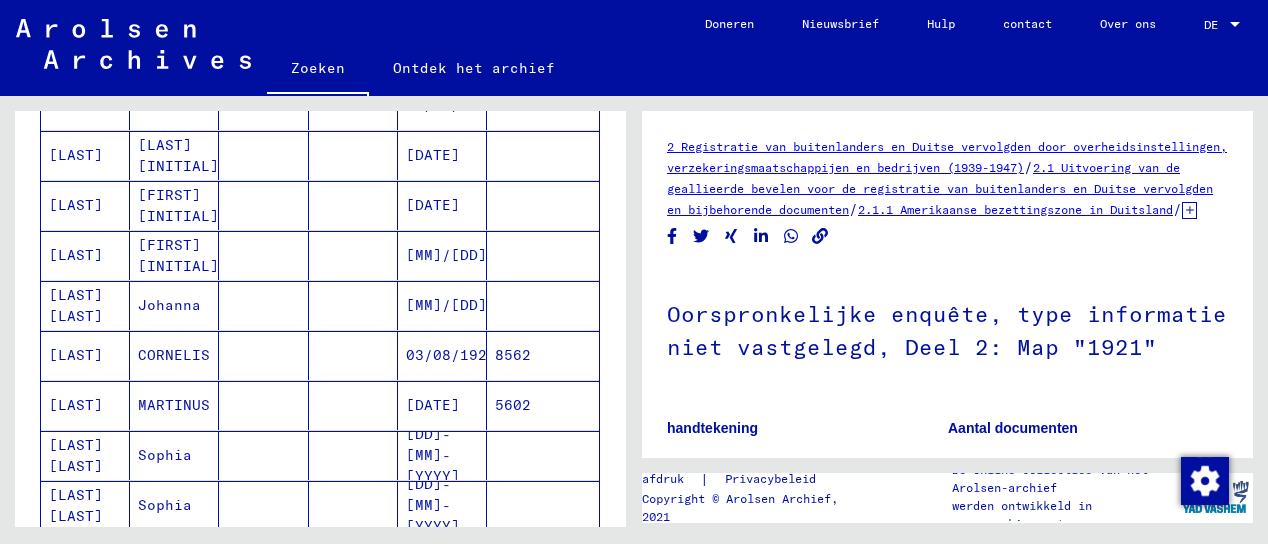 scroll, scrollTop: 0, scrollLeft: 0, axis: both 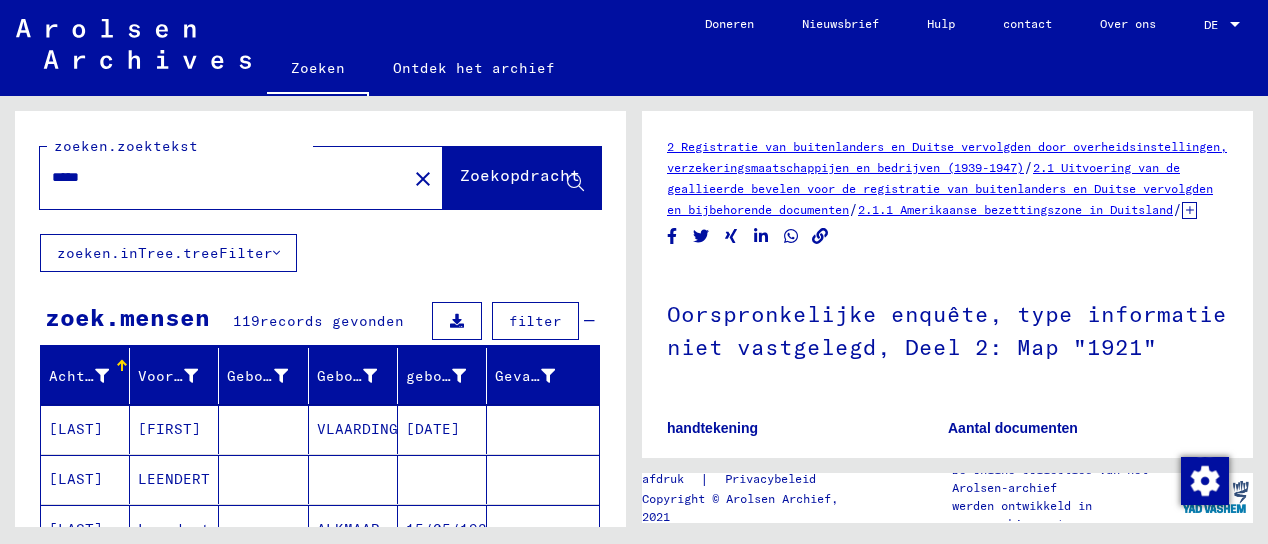click on "*****" at bounding box center [223, 177] 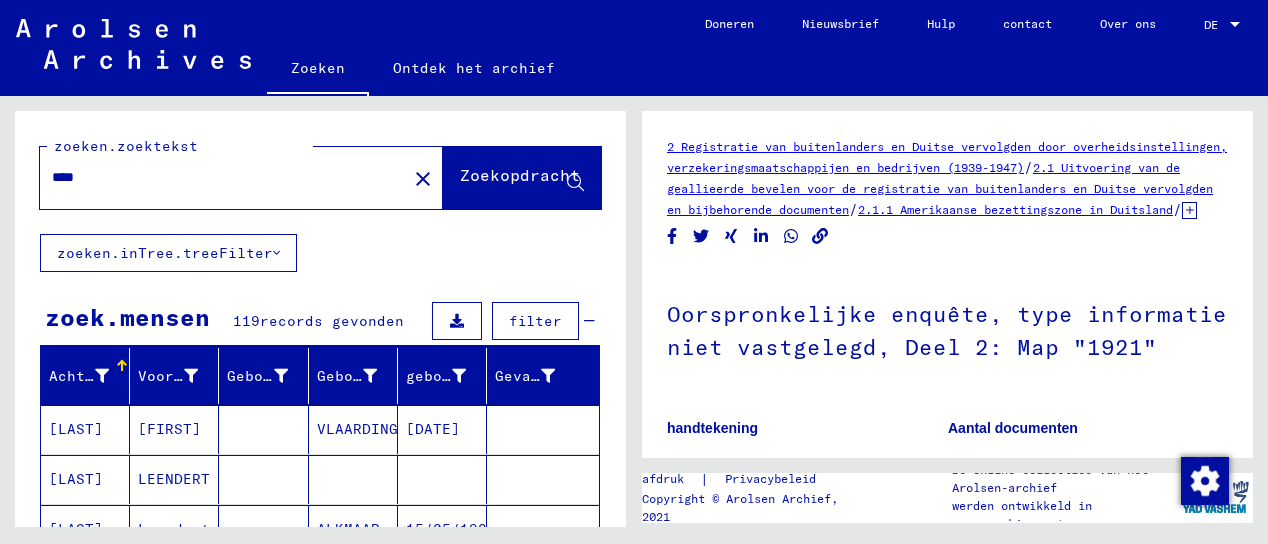 type on "****" 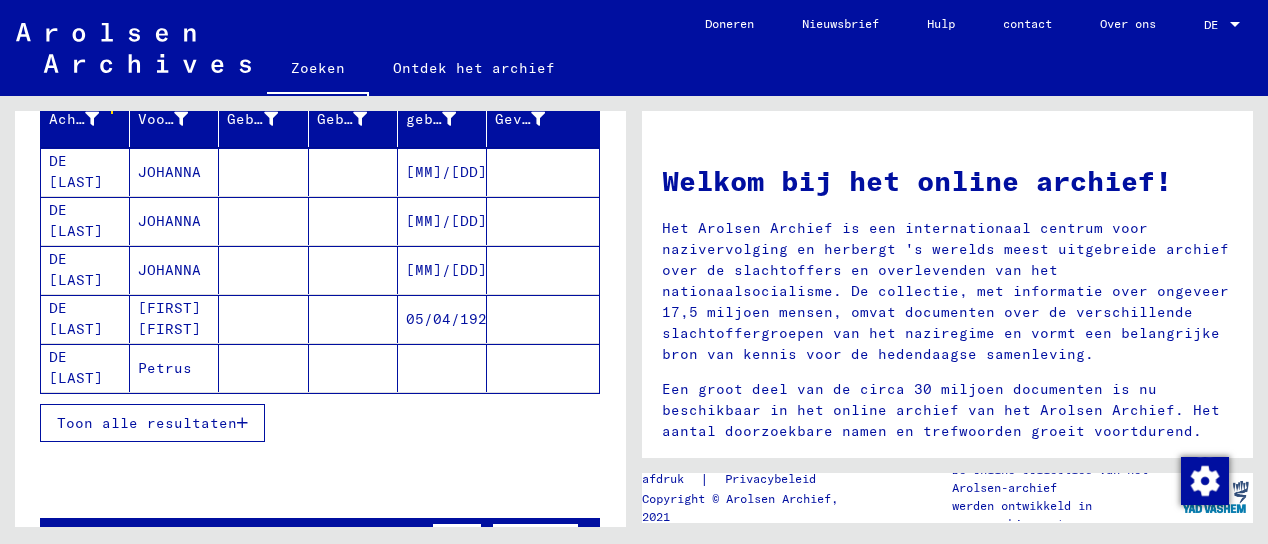 scroll, scrollTop: 282, scrollLeft: 0, axis: vertical 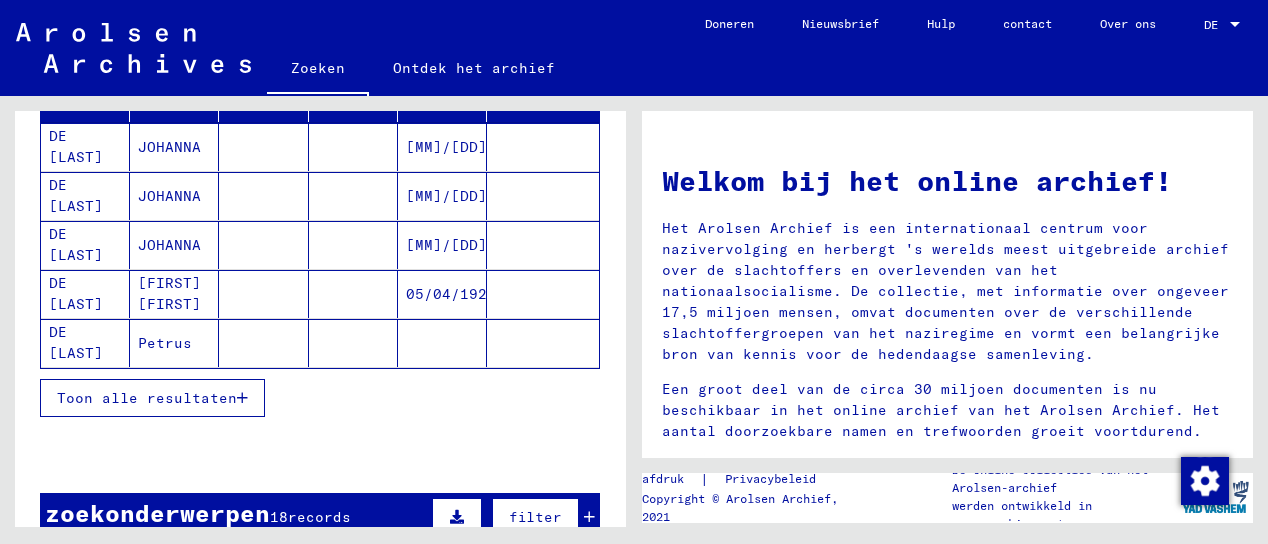 click on "Toon alle resultaten" at bounding box center (147, 398) 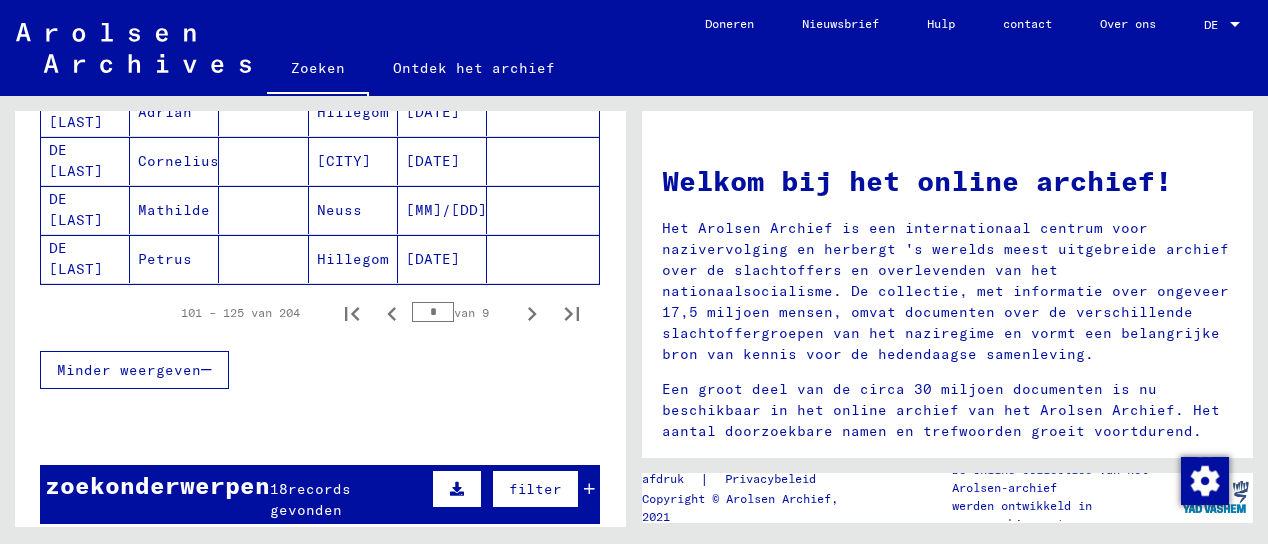 scroll, scrollTop: 1348, scrollLeft: 0, axis: vertical 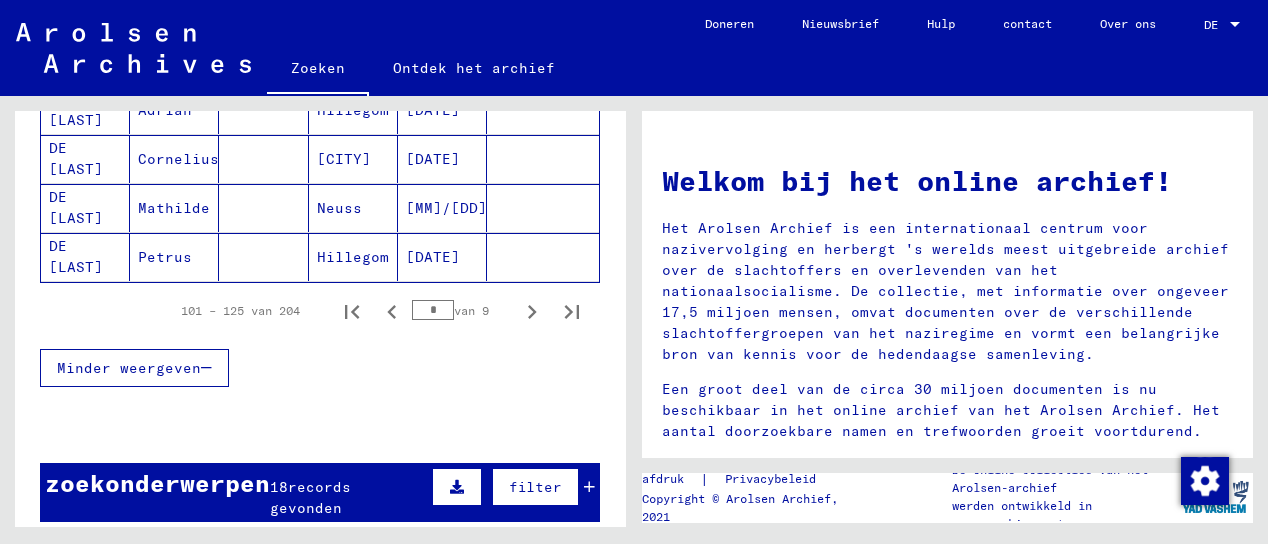drag, startPoint x: 426, startPoint y: 304, endPoint x: 383, endPoint y: 299, distance: 43.289722 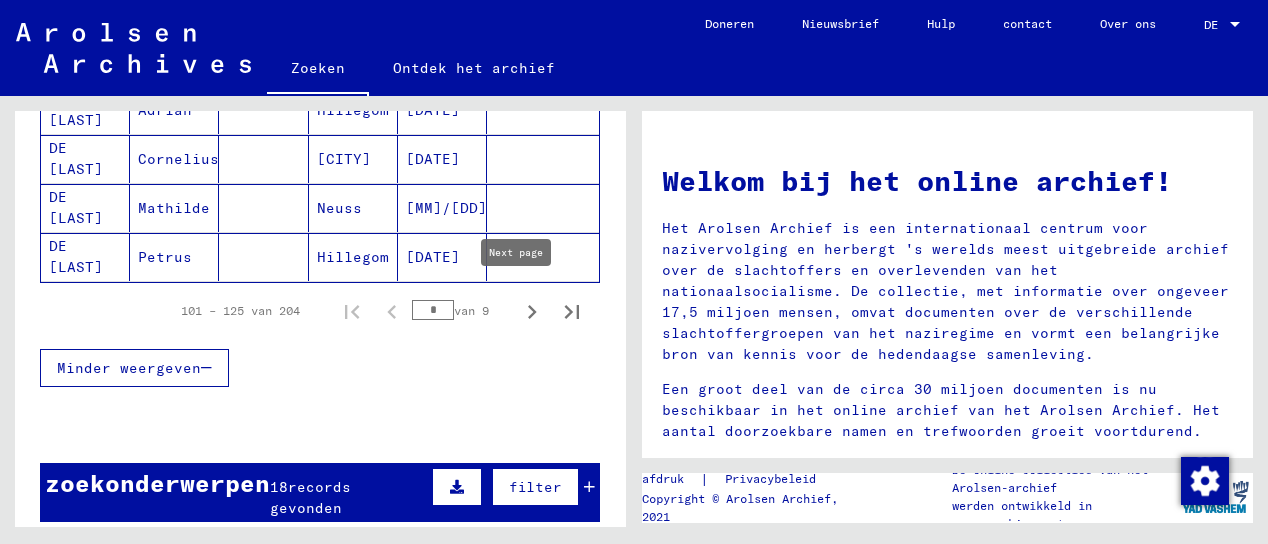 click 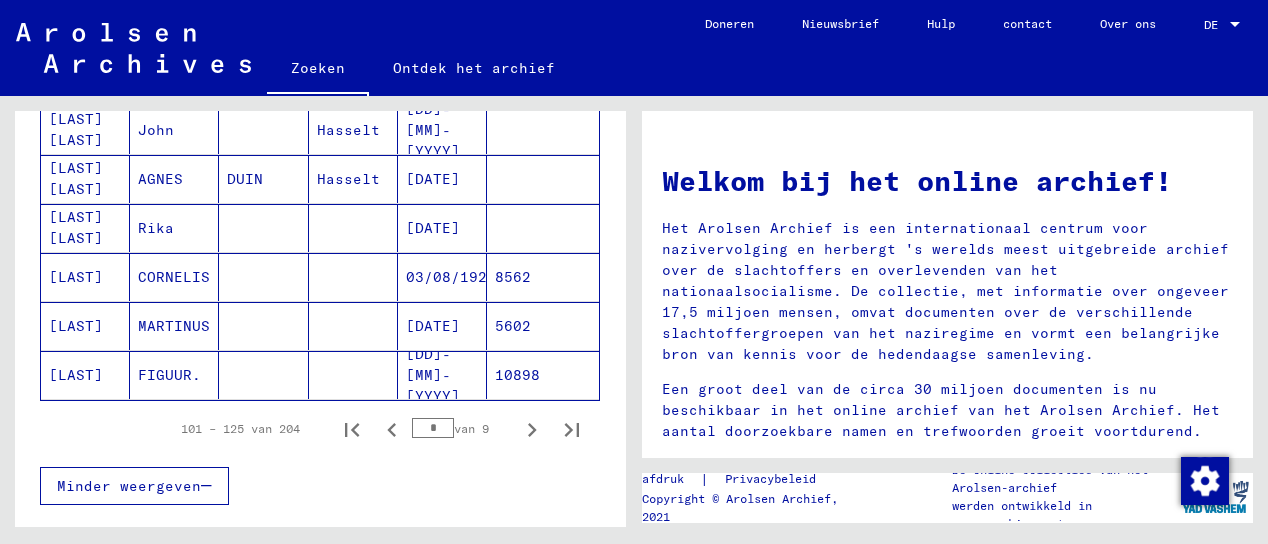 scroll, scrollTop: 1233, scrollLeft: 0, axis: vertical 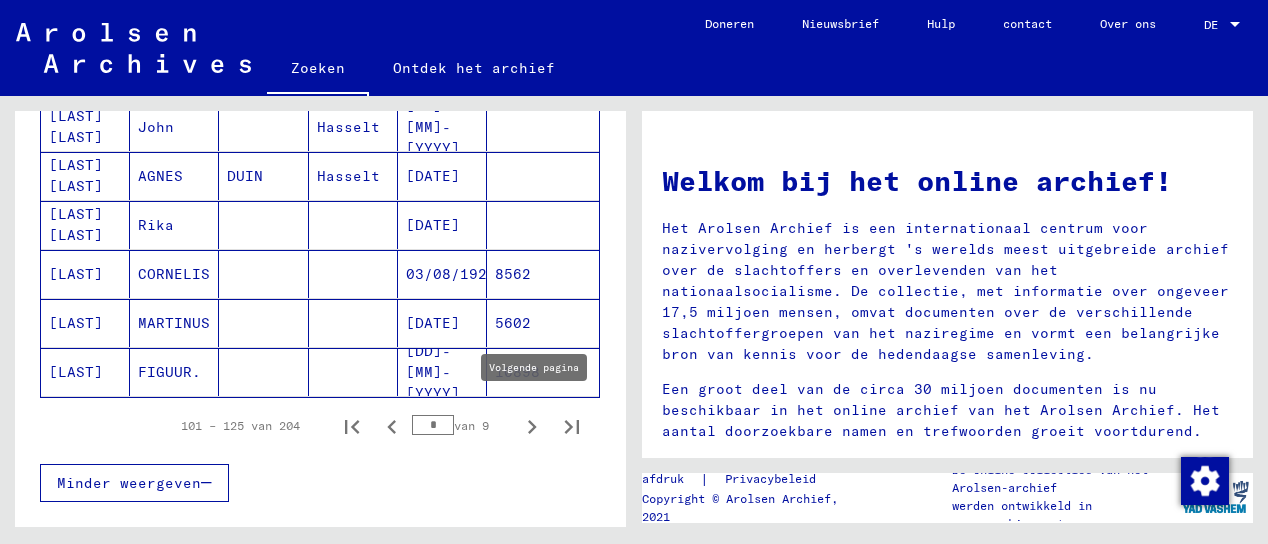 click 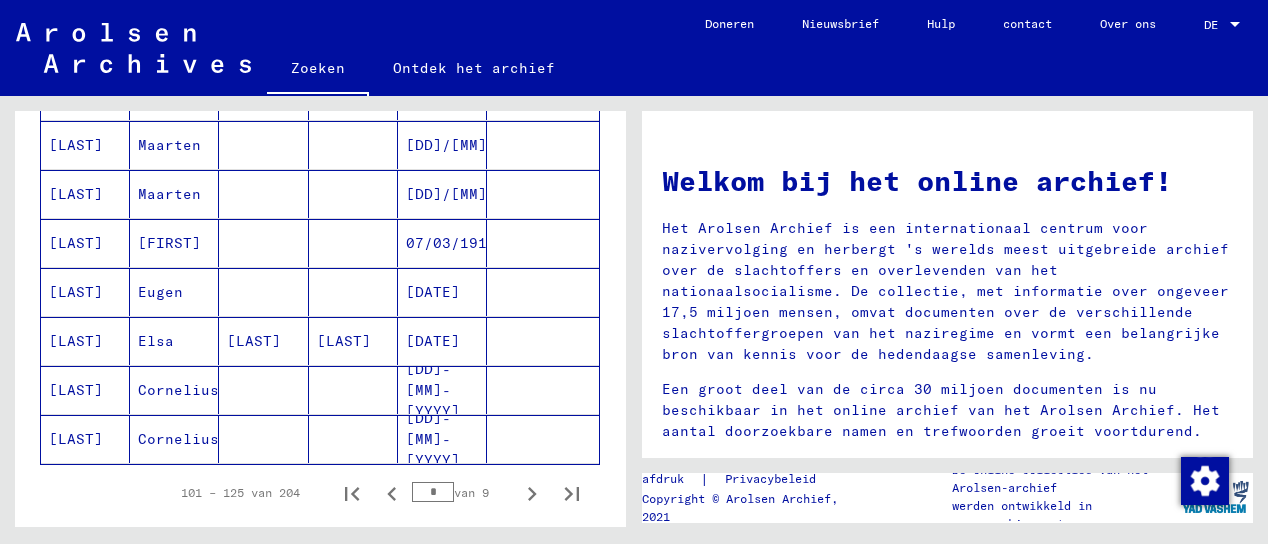 scroll, scrollTop: 1198, scrollLeft: 0, axis: vertical 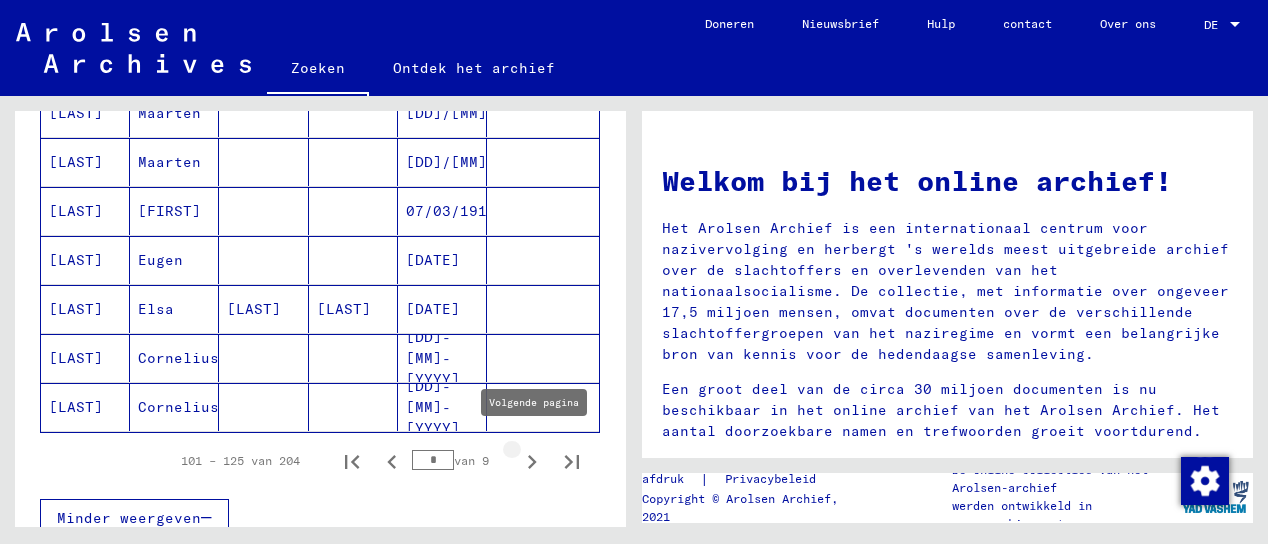 click 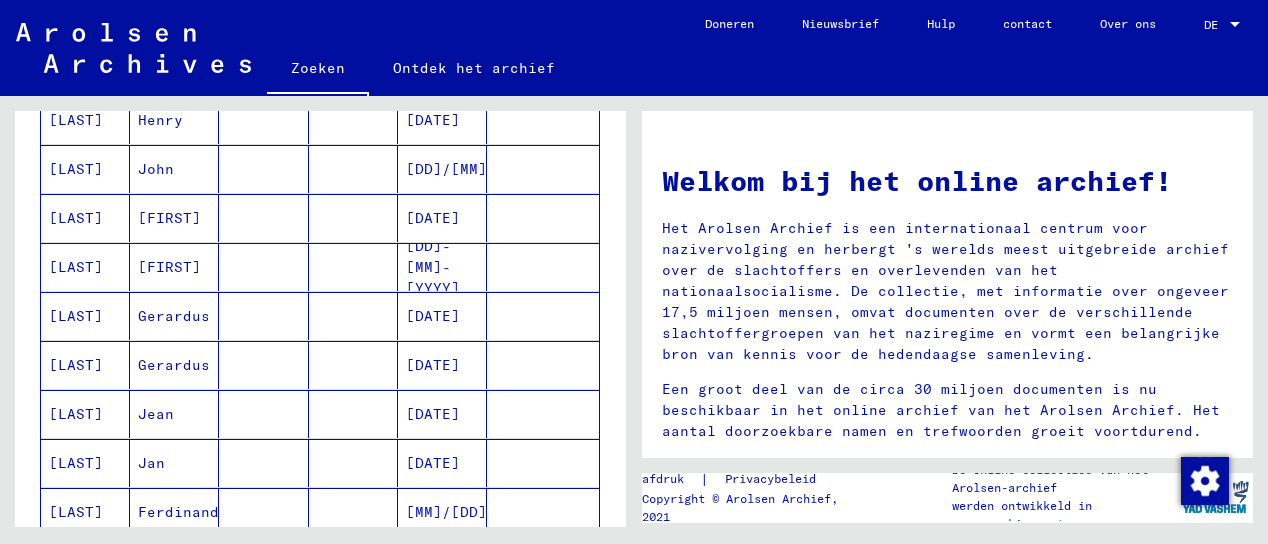 scroll, scrollTop: 1045, scrollLeft: 0, axis: vertical 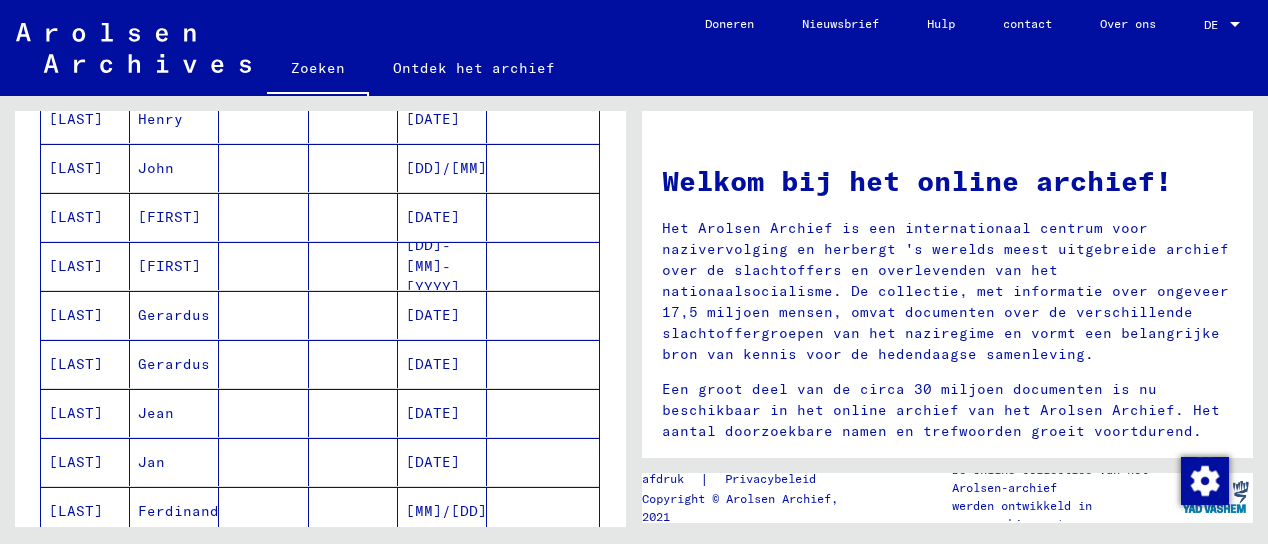 click on "Achternaam Voornaam Geboortenaam Geboorte geboortedatum Gevangene # [LAST] [FIRST]       11/12/1896    [LAST] [FIRST]       11/12/1886    [LAST] [FIRST]       16-04-1915    [LAST] [FIRST]             [LAST] [FIRST]       16-04-1915    [LAST] [FIRST]       19-04-1906    [LAST] [FIRST]       16-04-1915    [LAST] [FIRST]             [LAST] [FIRST]       22/06/1906    [LAST] [FIRST]             [LAST] [FIRST]             [LAST] [FIRST] [LAST]          [LAST] [FIRST]       22/05/1945    [LAST] [FIRST]             [LAST] [FIRST]             [LAST] [FIRST]       06/07/1911    [LAST] [FIRST]       28/05/1924    [LAST] [FIRST]       16-04-1915    [LAST] [FIRST]       23-12-1875    [LAST] [FIRST]       29-09-1919    [LAST] [FIRST]       29-09-1919    [LAST] [FIRST]       16-10-1926    [LAST] [FIRST]       15-10-1920    [LAST] [FIRST]       03/04/1920    [LAST] [FIRST]       04/12/1922    101 – 125 van 204 * van 9 Minder weergeven zoek.onderwerpenGrid.handtekening zoek.peopleGrid.achternaam zoek.peopleGrid.voornaam zoek.peopleGrid.maidenName [LAST] [FIRST] [INITIAL]" at bounding box center [320, 9] 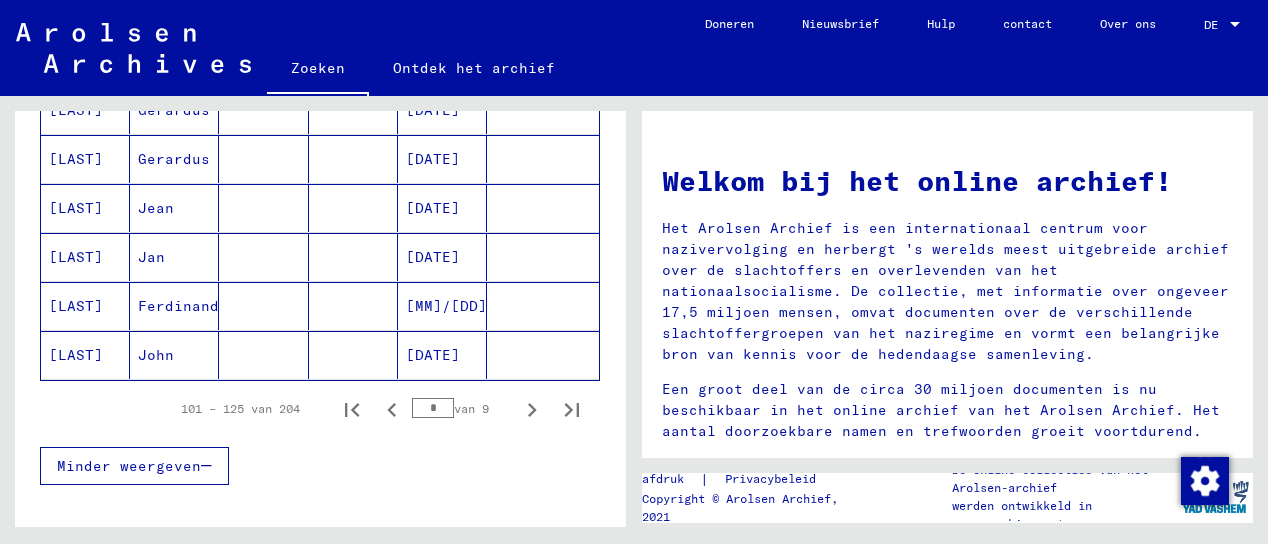 scroll, scrollTop: 1251, scrollLeft: 0, axis: vertical 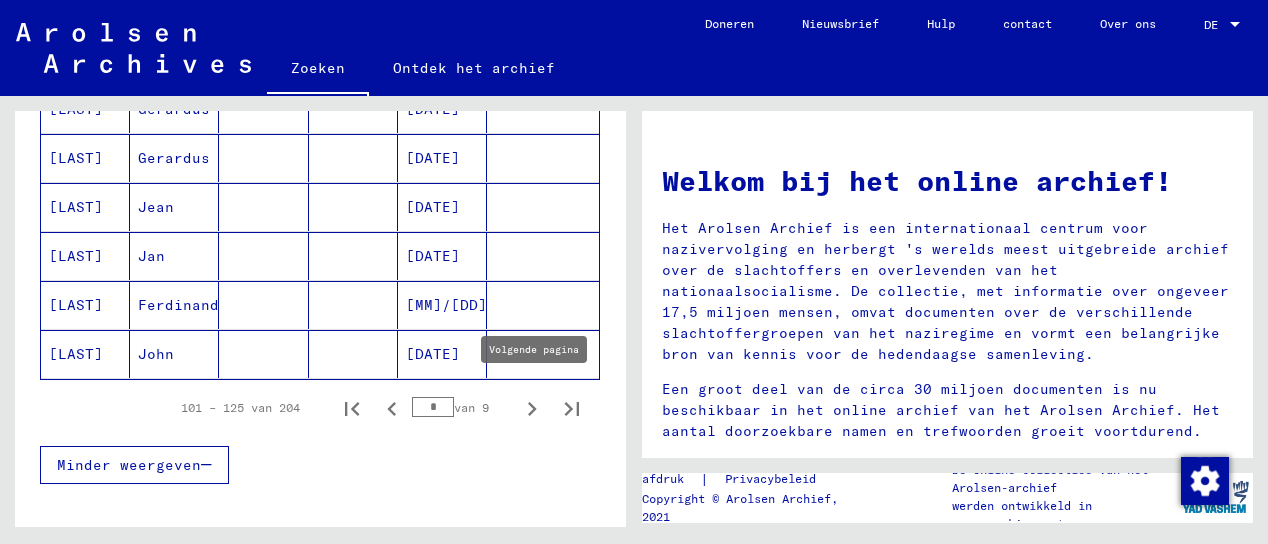 click 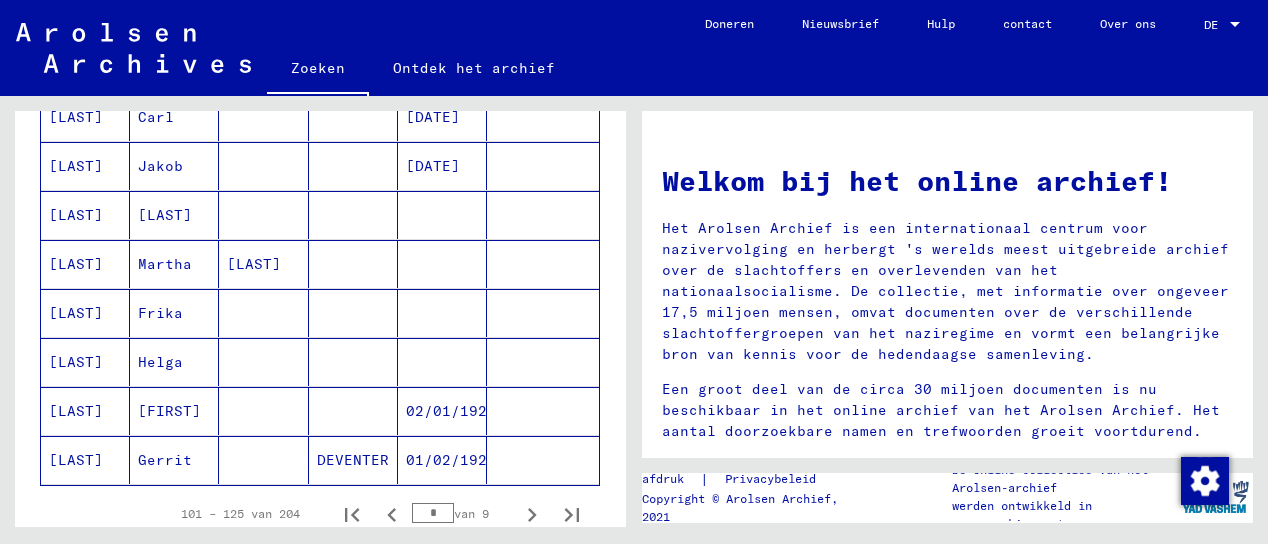 scroll, scrollTop: 1215, scrollLeft: 0, axis: vertical 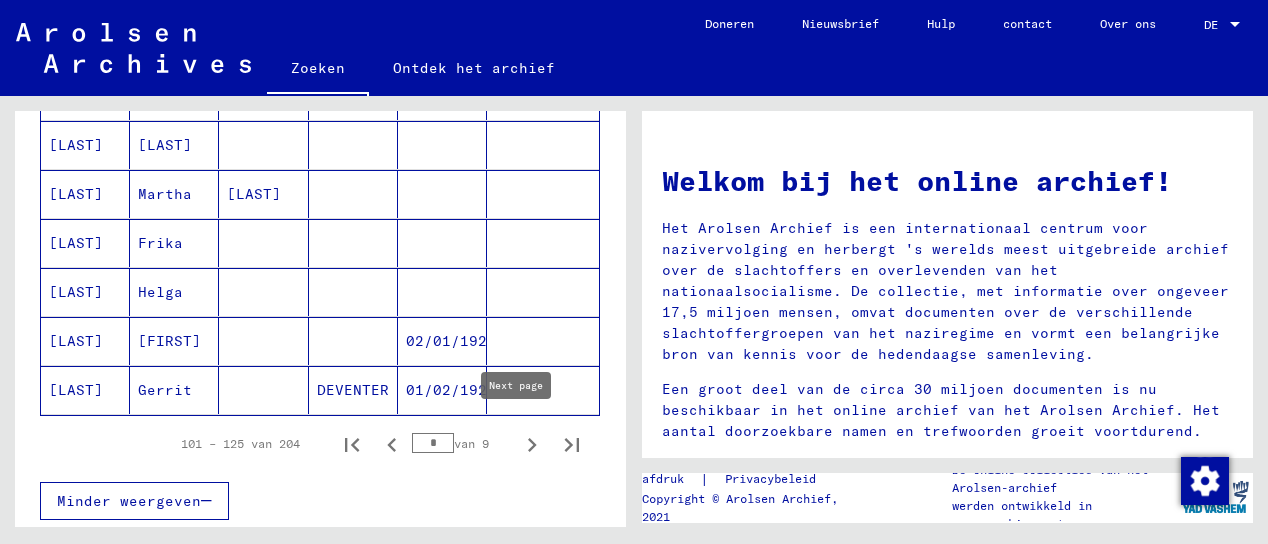 click 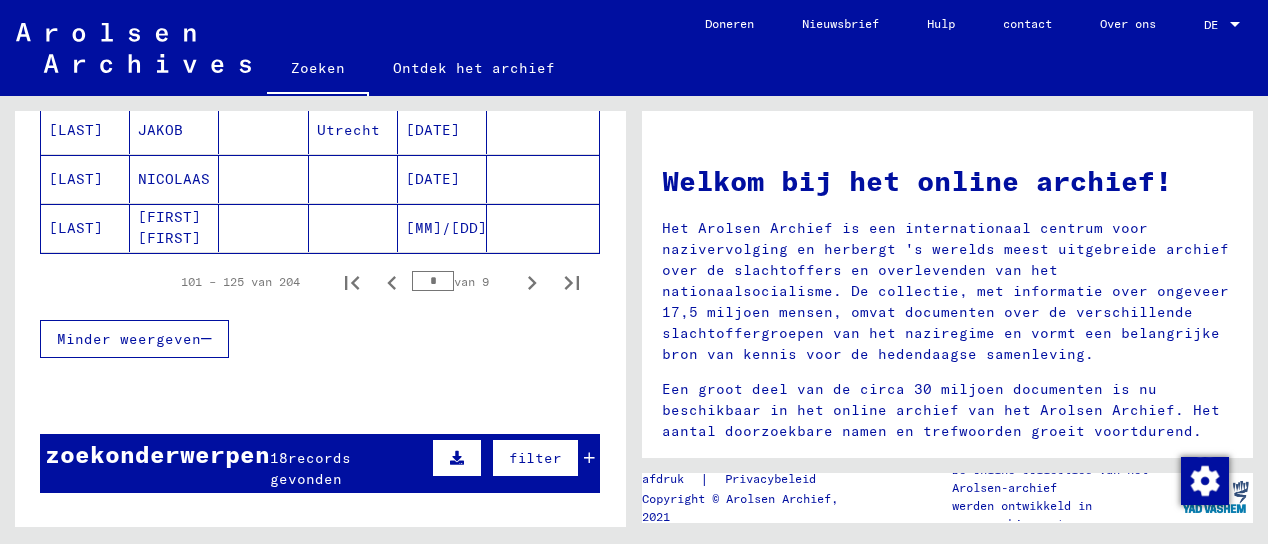 scroll, scrollTop: 1380, scrollLeft: 0, axis: vertical 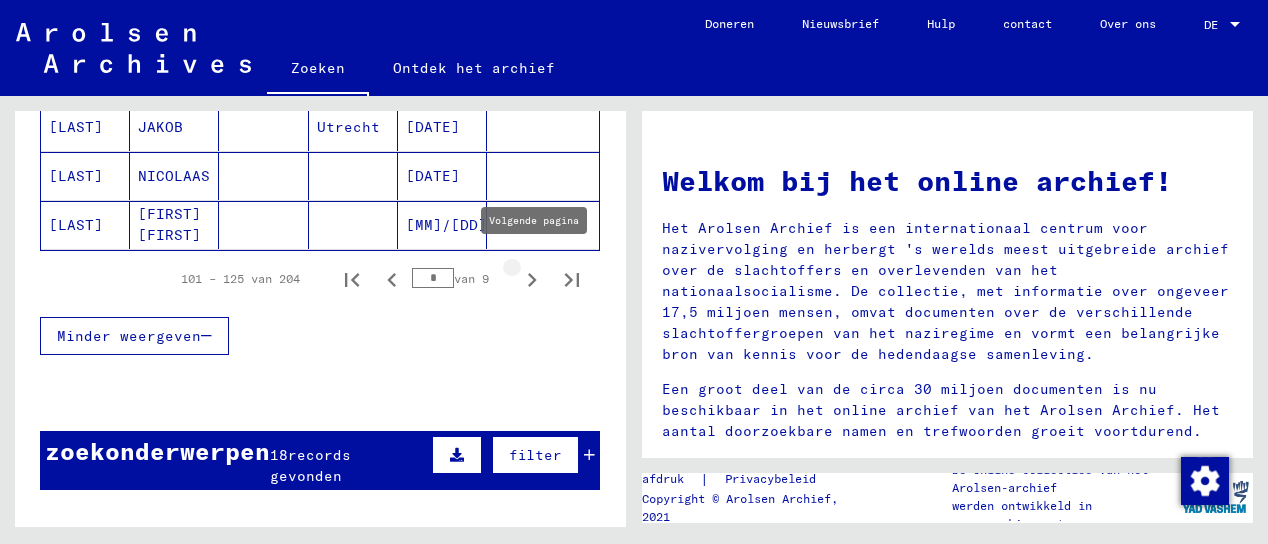 click 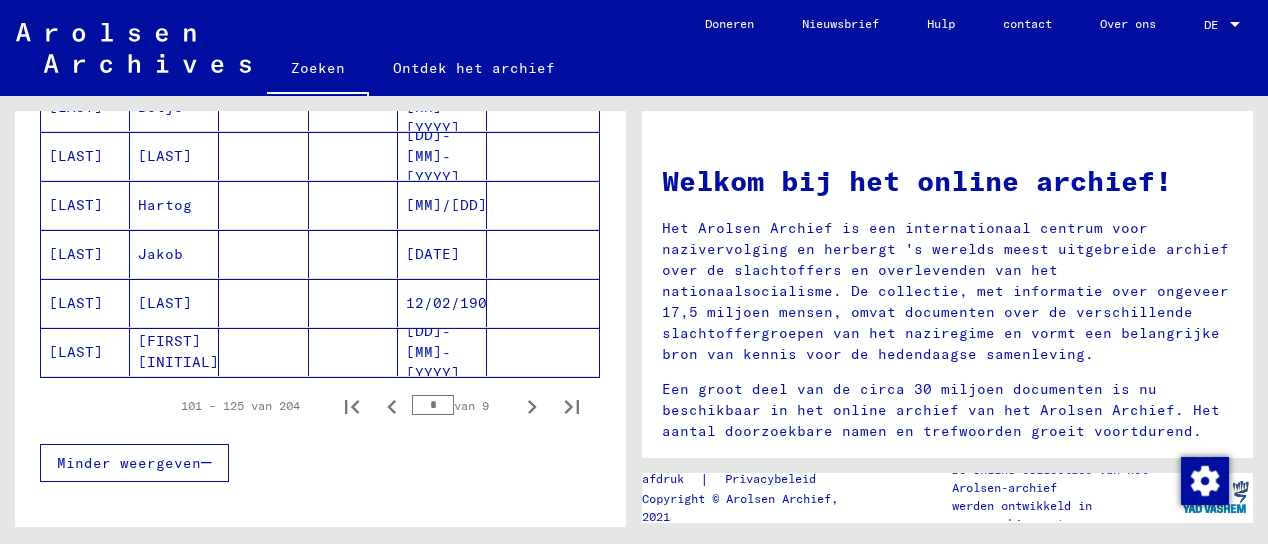 scroll, scrollTop: 1261, scrollLeft: 0, axis: vertical 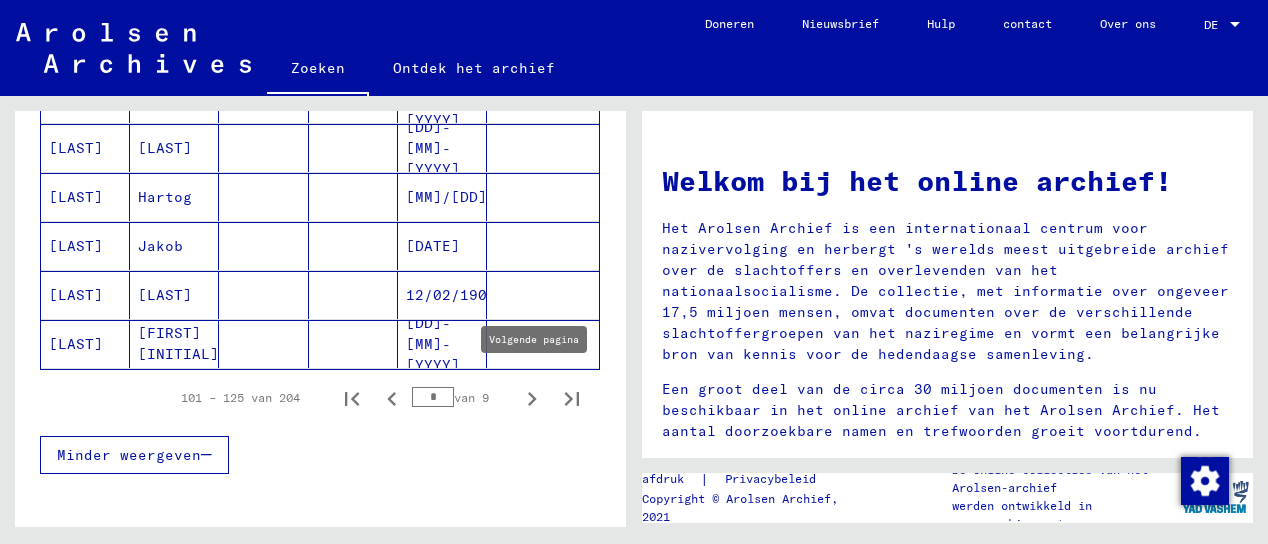 click 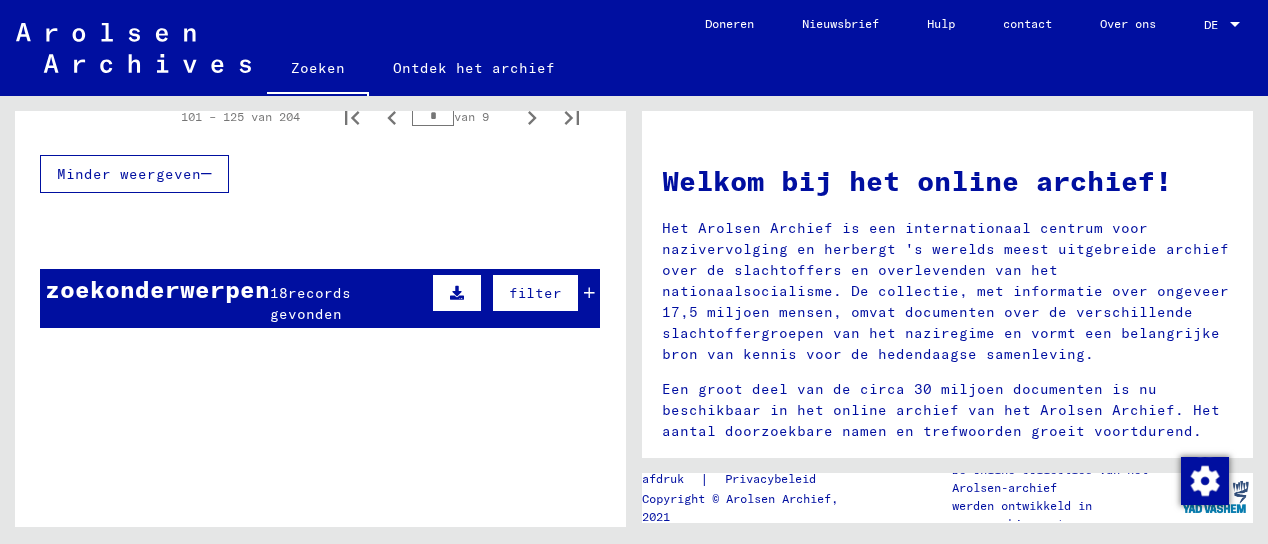 scroll, scrollTop: 1470, scrollLeft: 0, axis: vertical 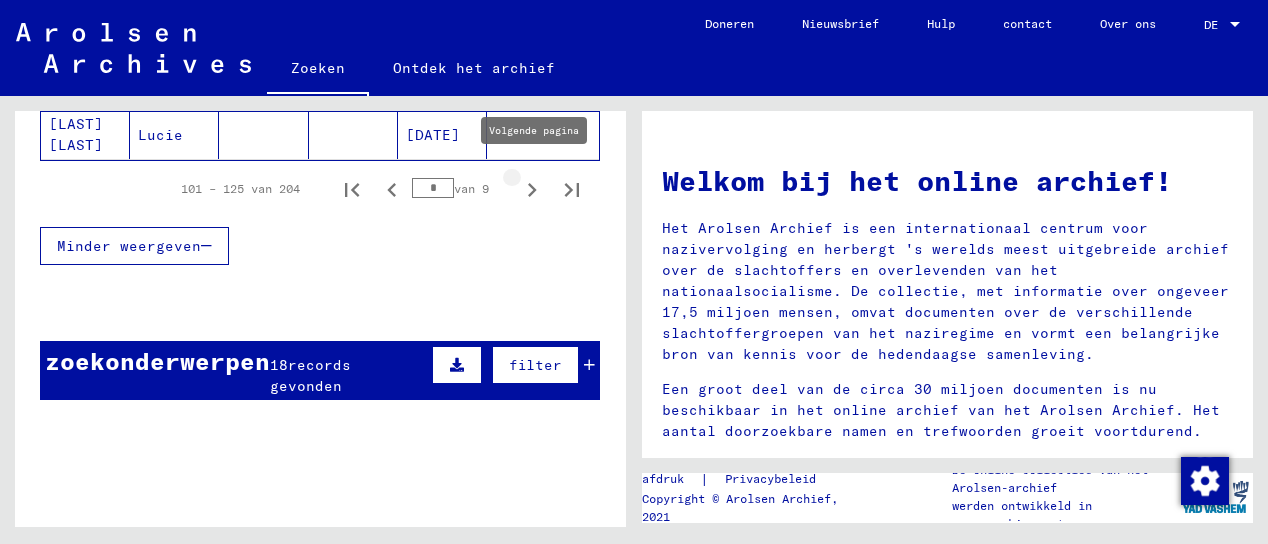 click 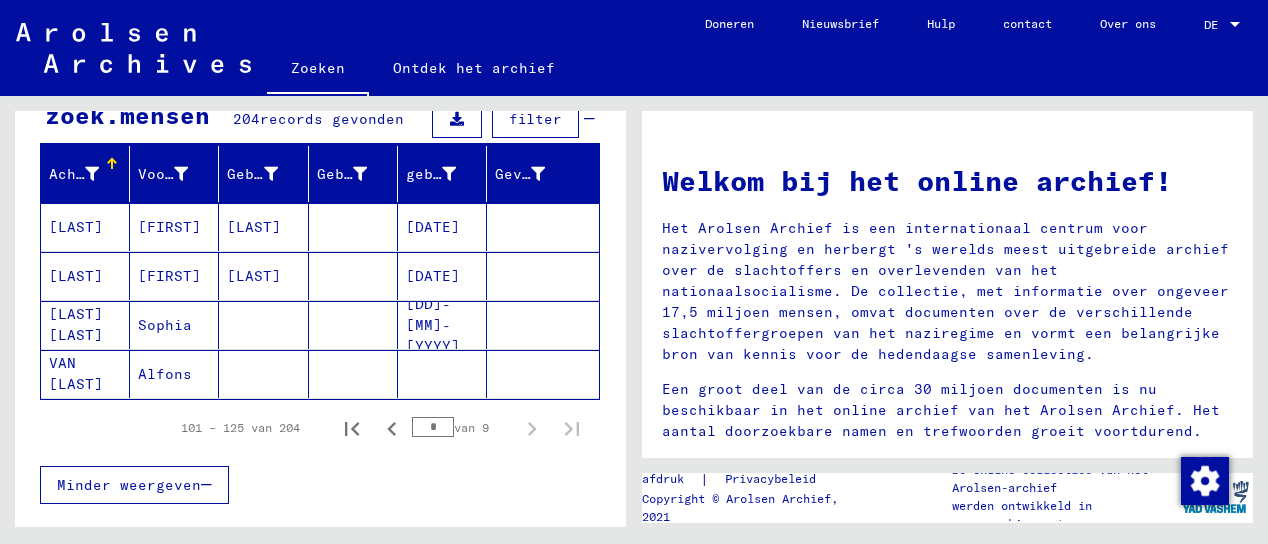 scroll, scrollTop: 170, scrollLeft: 0, axis: vertical 